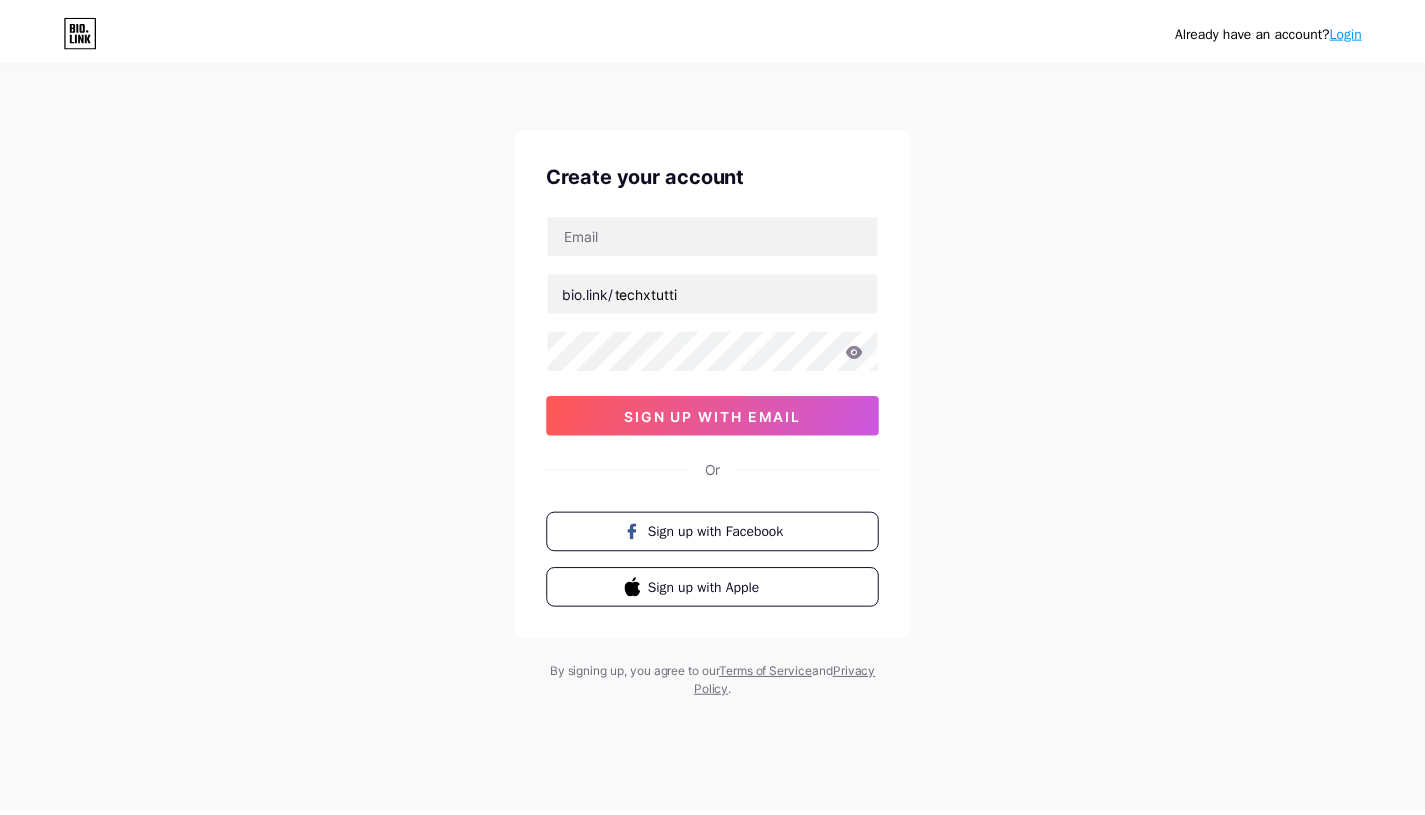 scroll, scrollTop: 0, scrollLeft: 0, axis: both 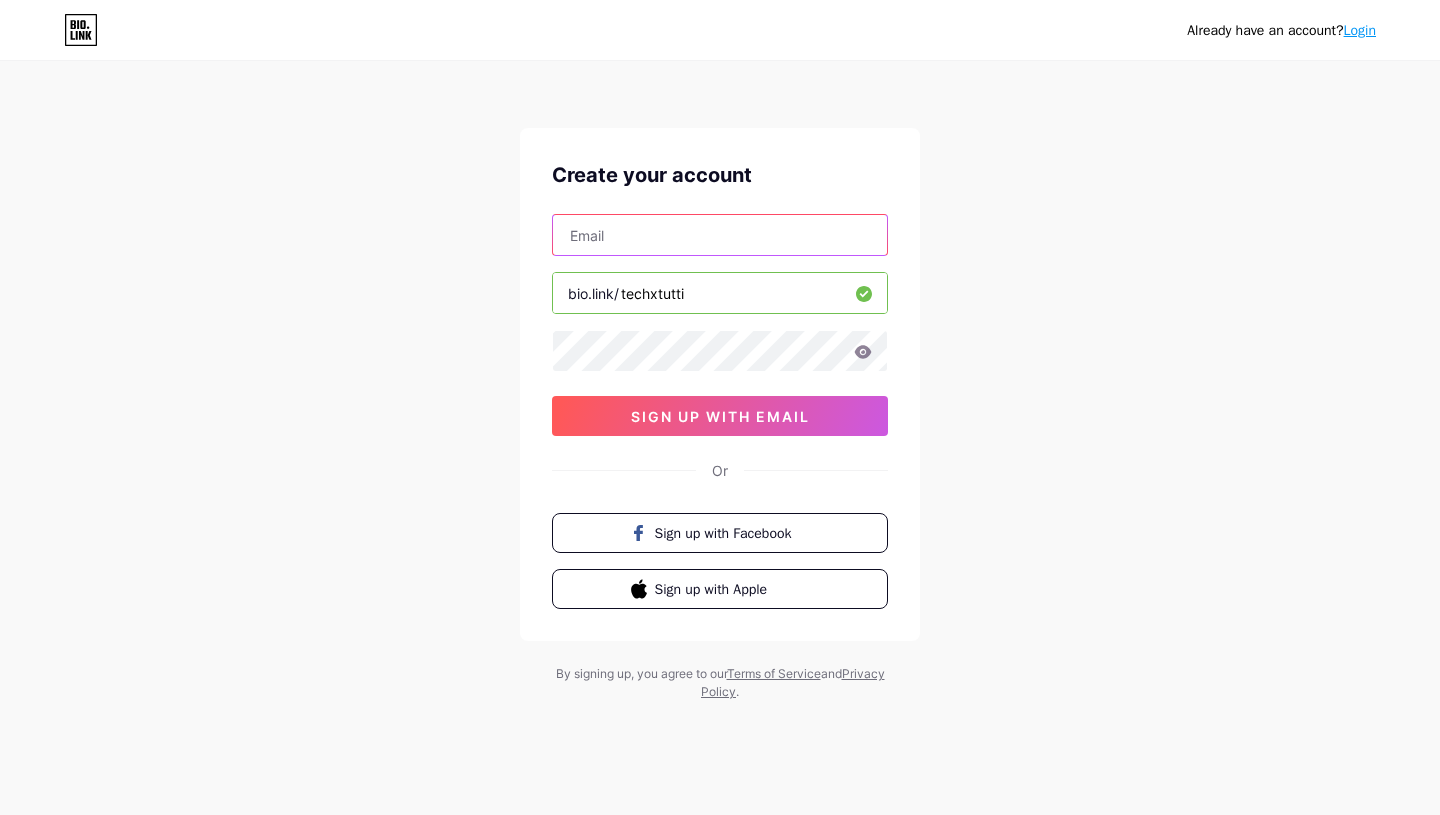 click at bounding box center [720, 235] 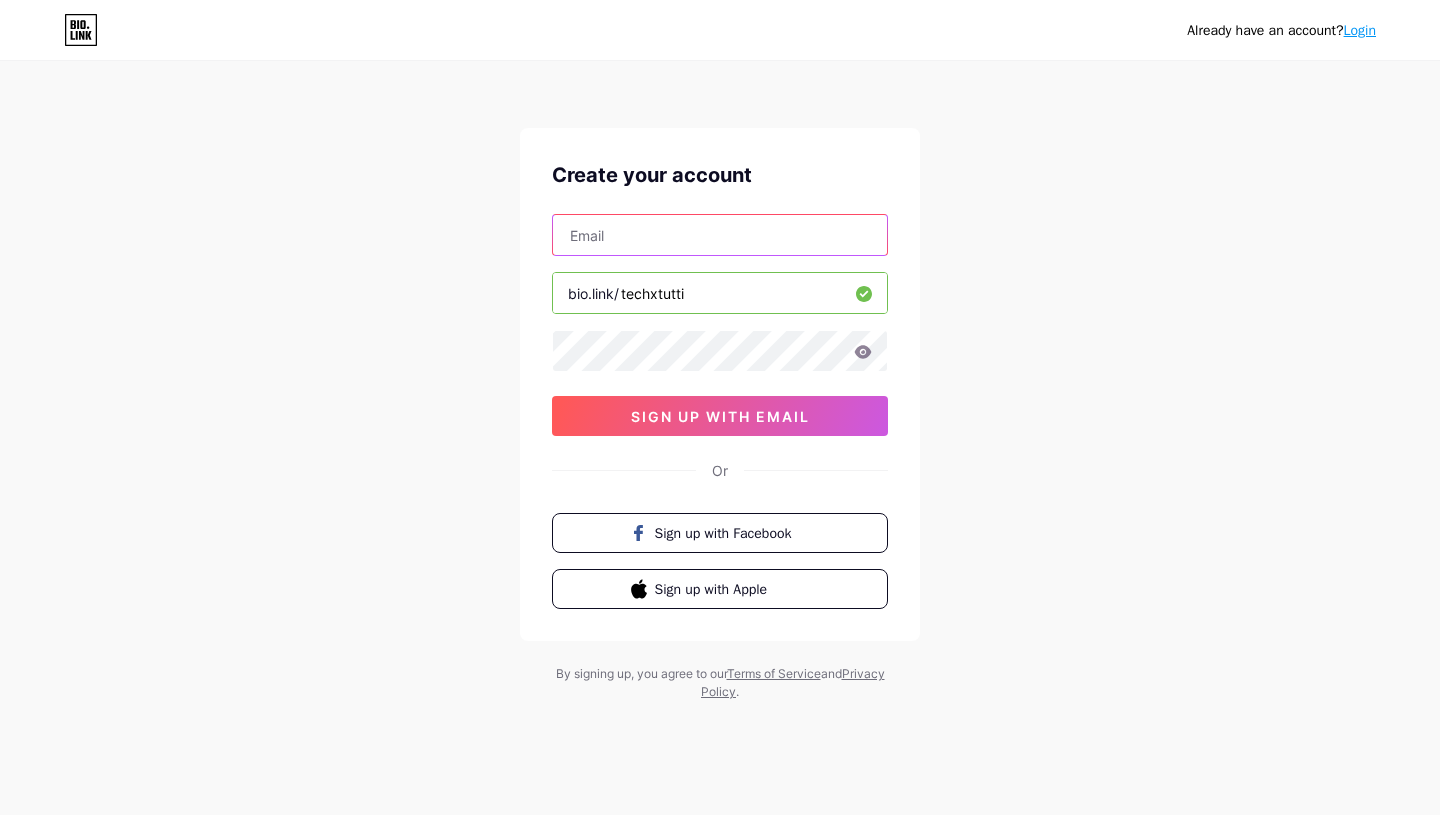 type on "[USERNAME]@[DOMAIN]" 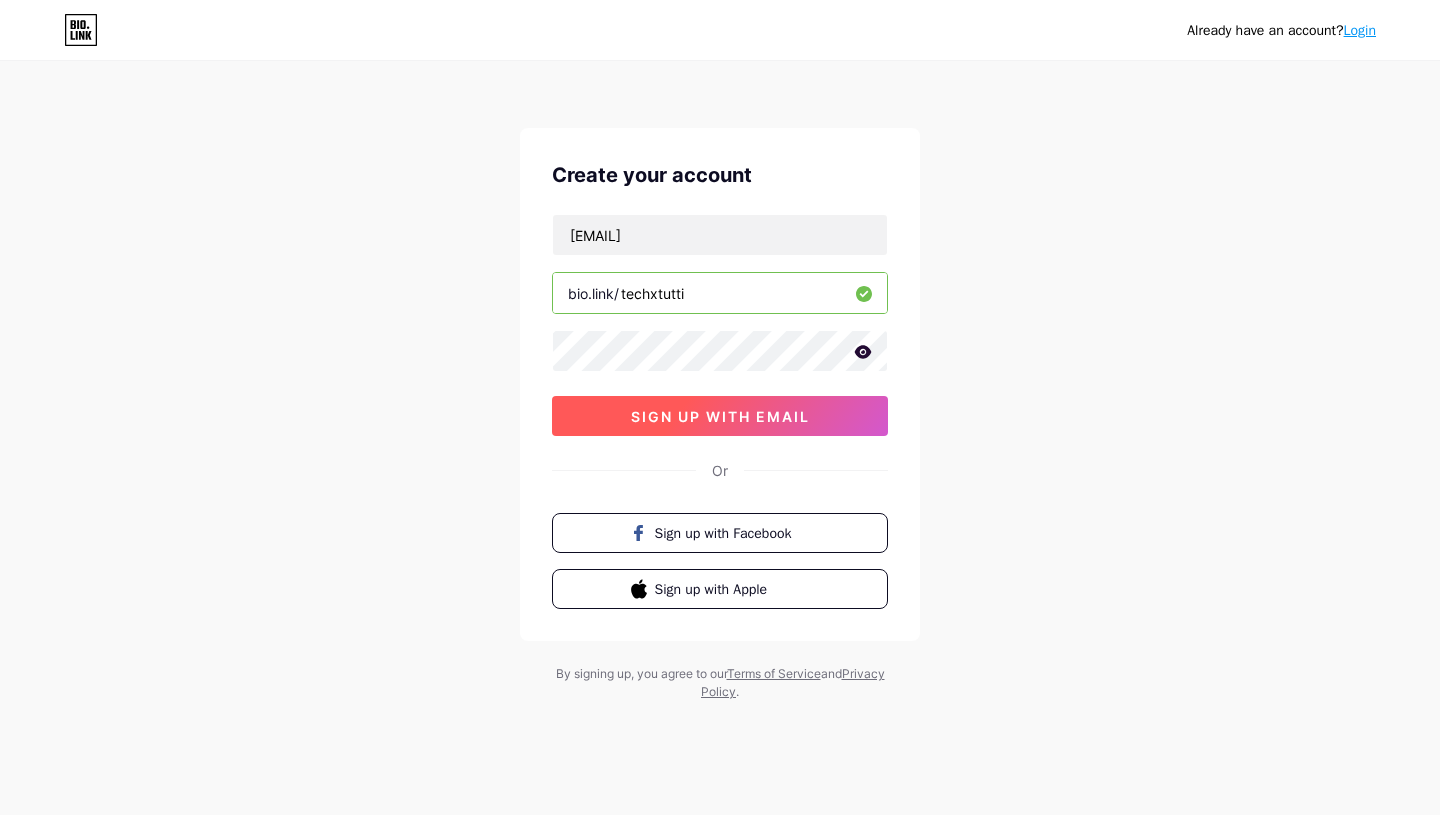 click on "sign up with email" at bounding box center [720, 416] 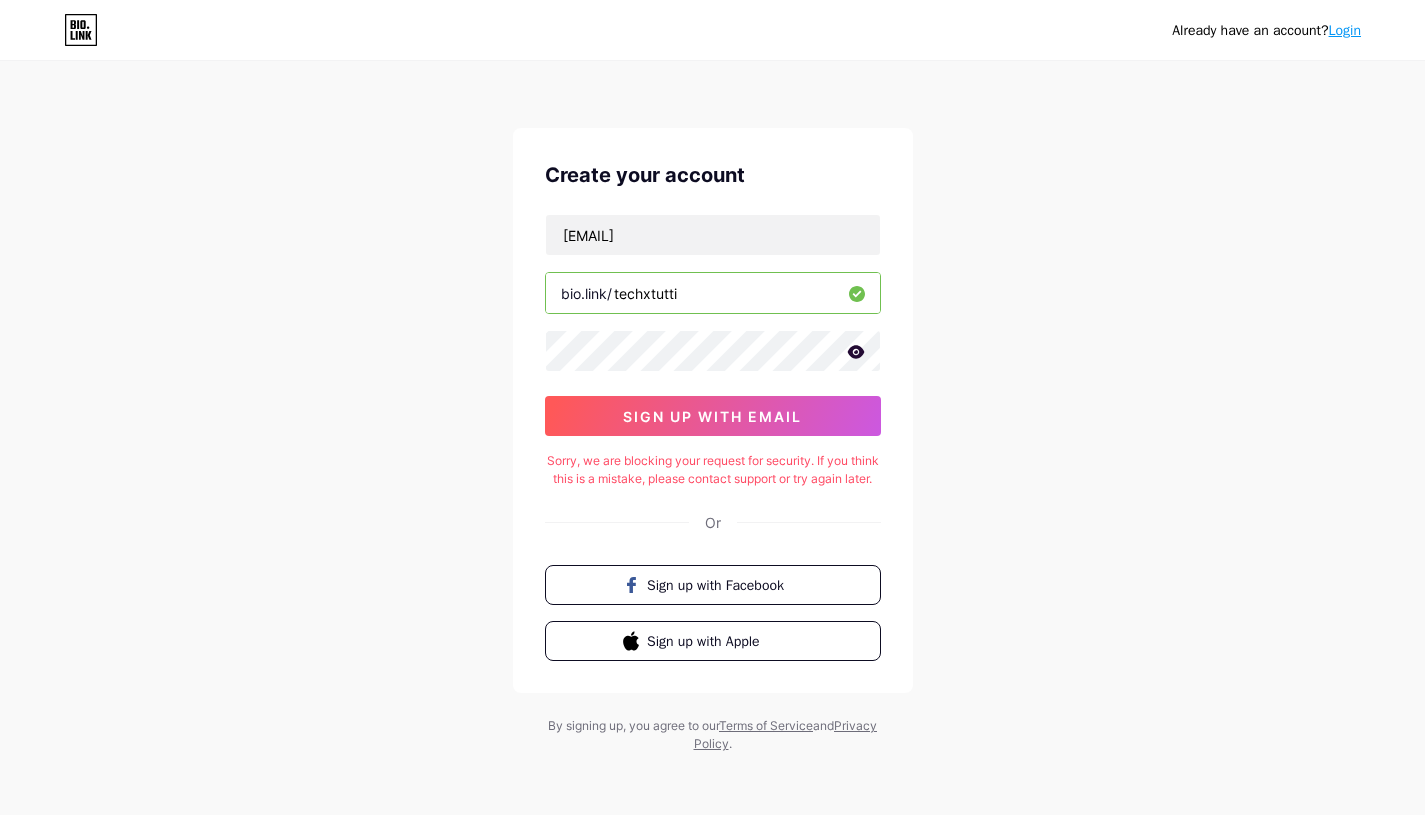 click 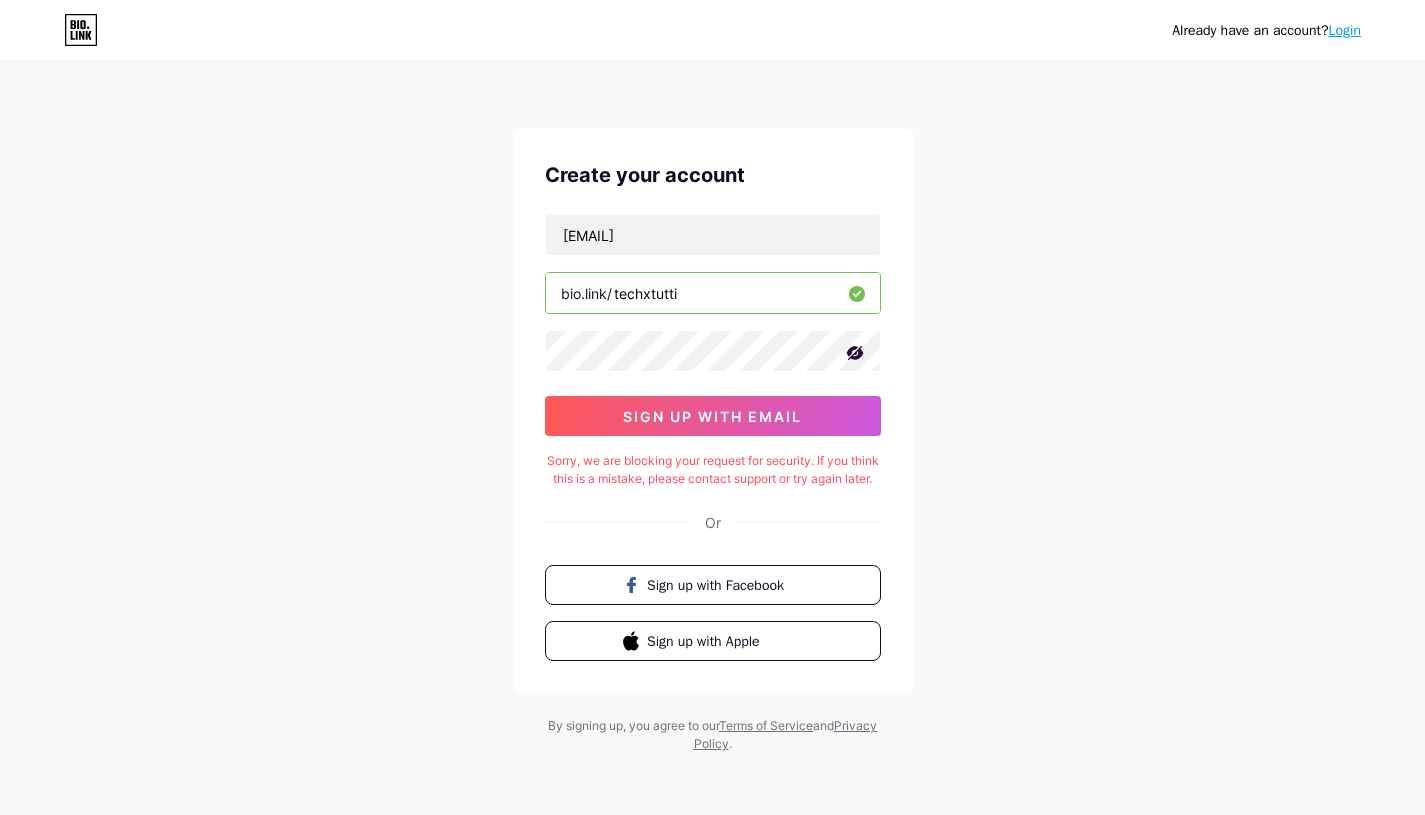click on "Or" at bounding box center [713, 522] 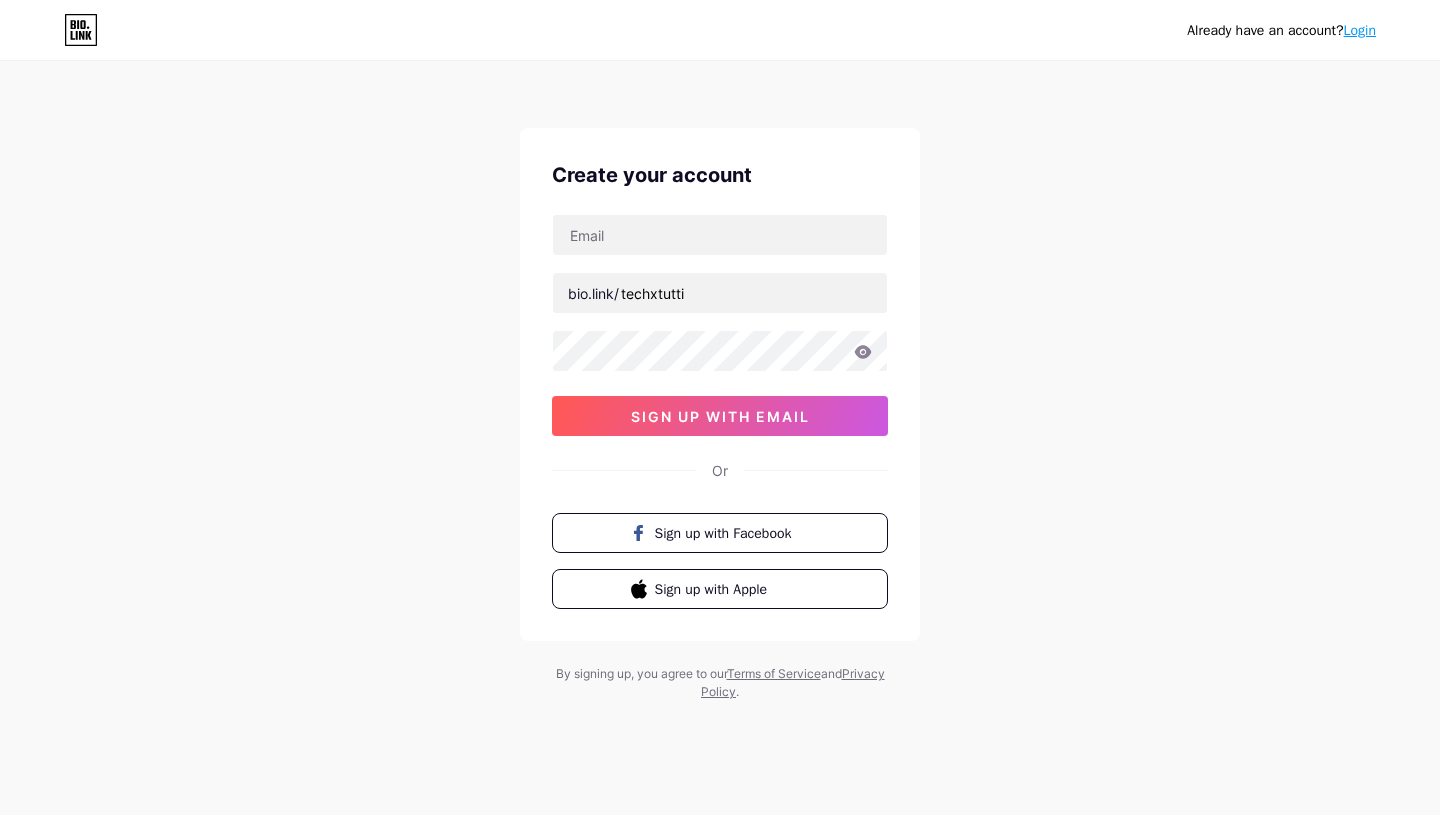 scroll, scrollTop: 0, scrollLeft: 0, axis: both 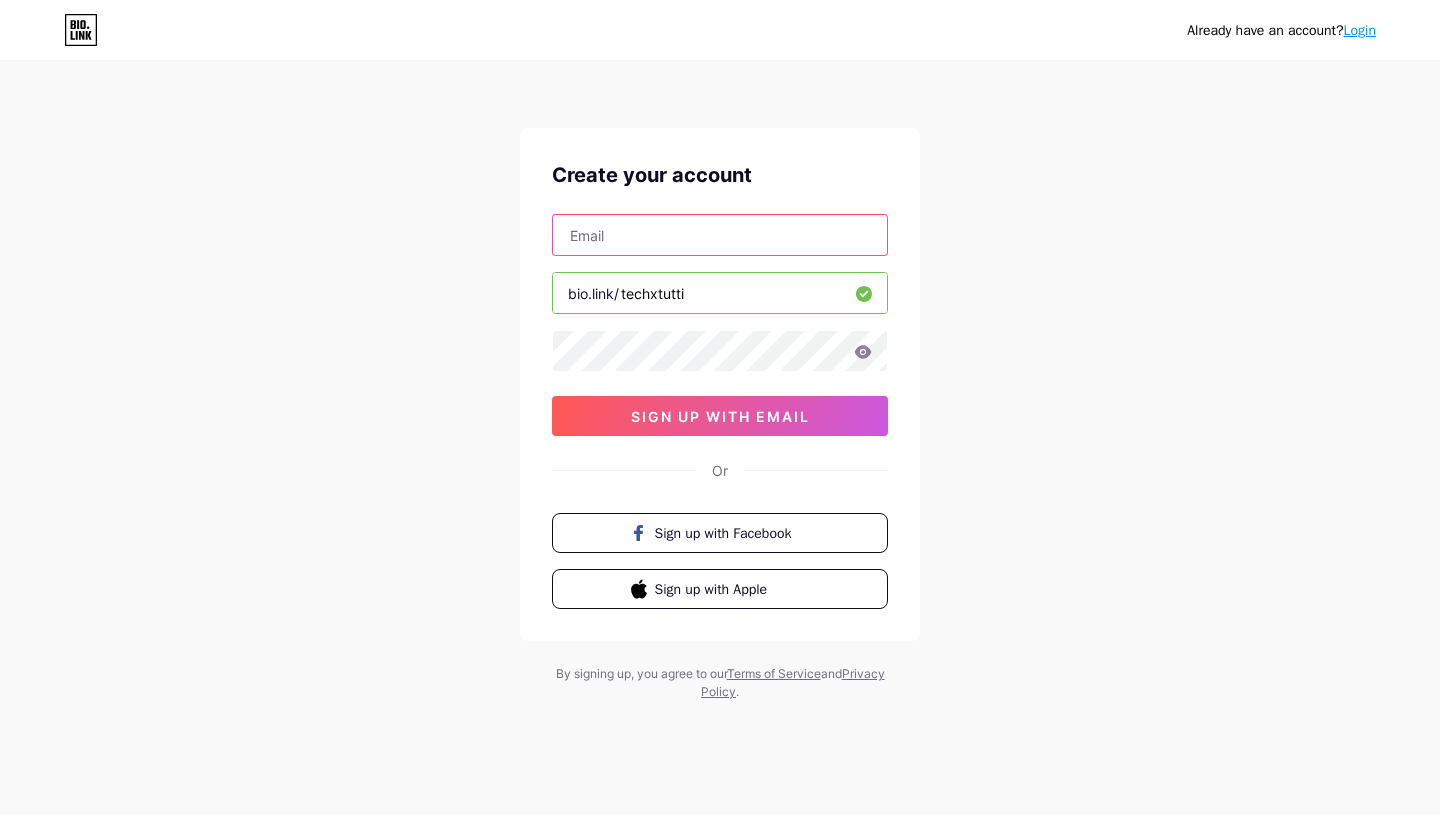 click at bounding box center [720, 235] 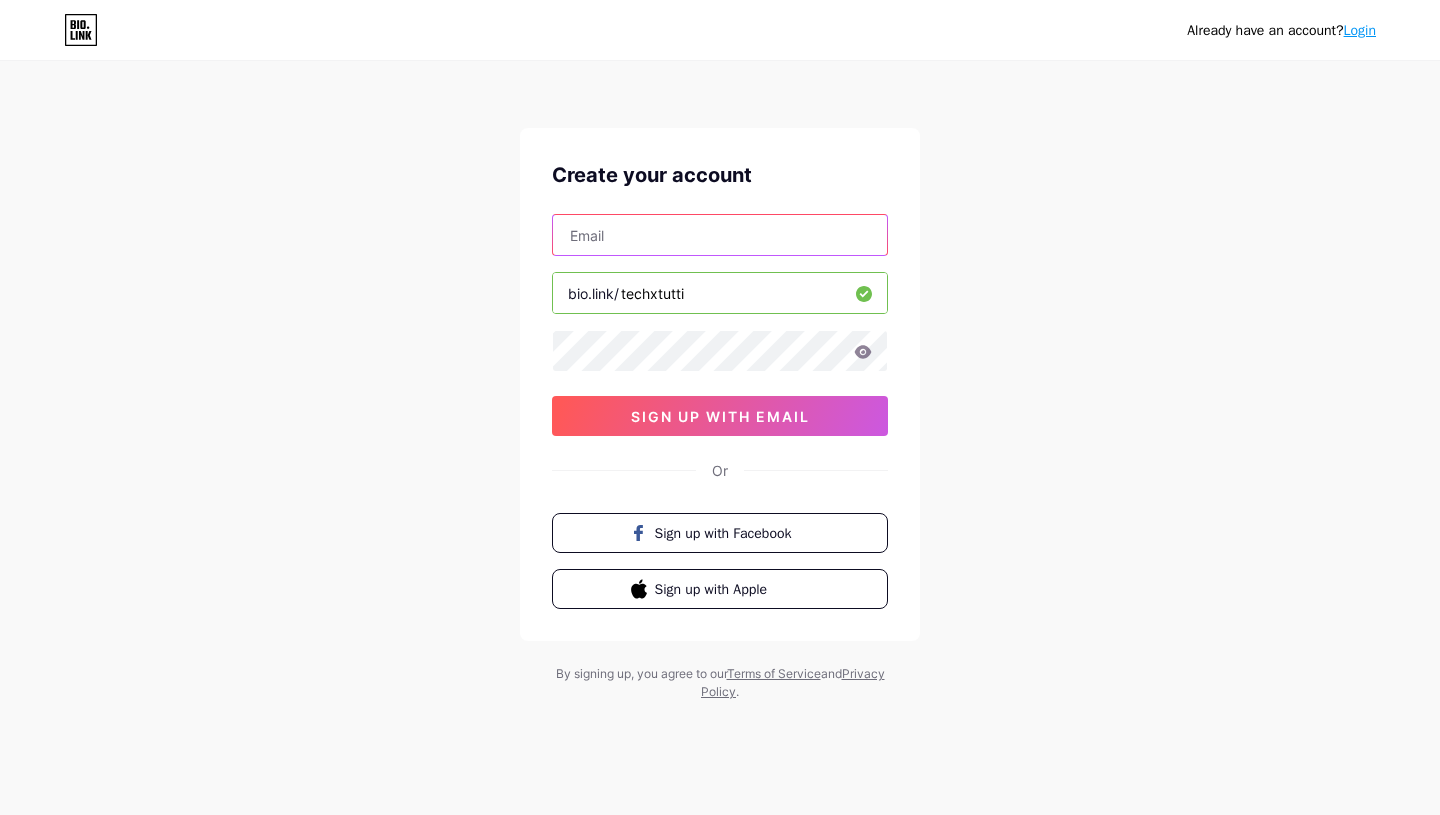 type on "[USERNAME]@[DOMAIN]" 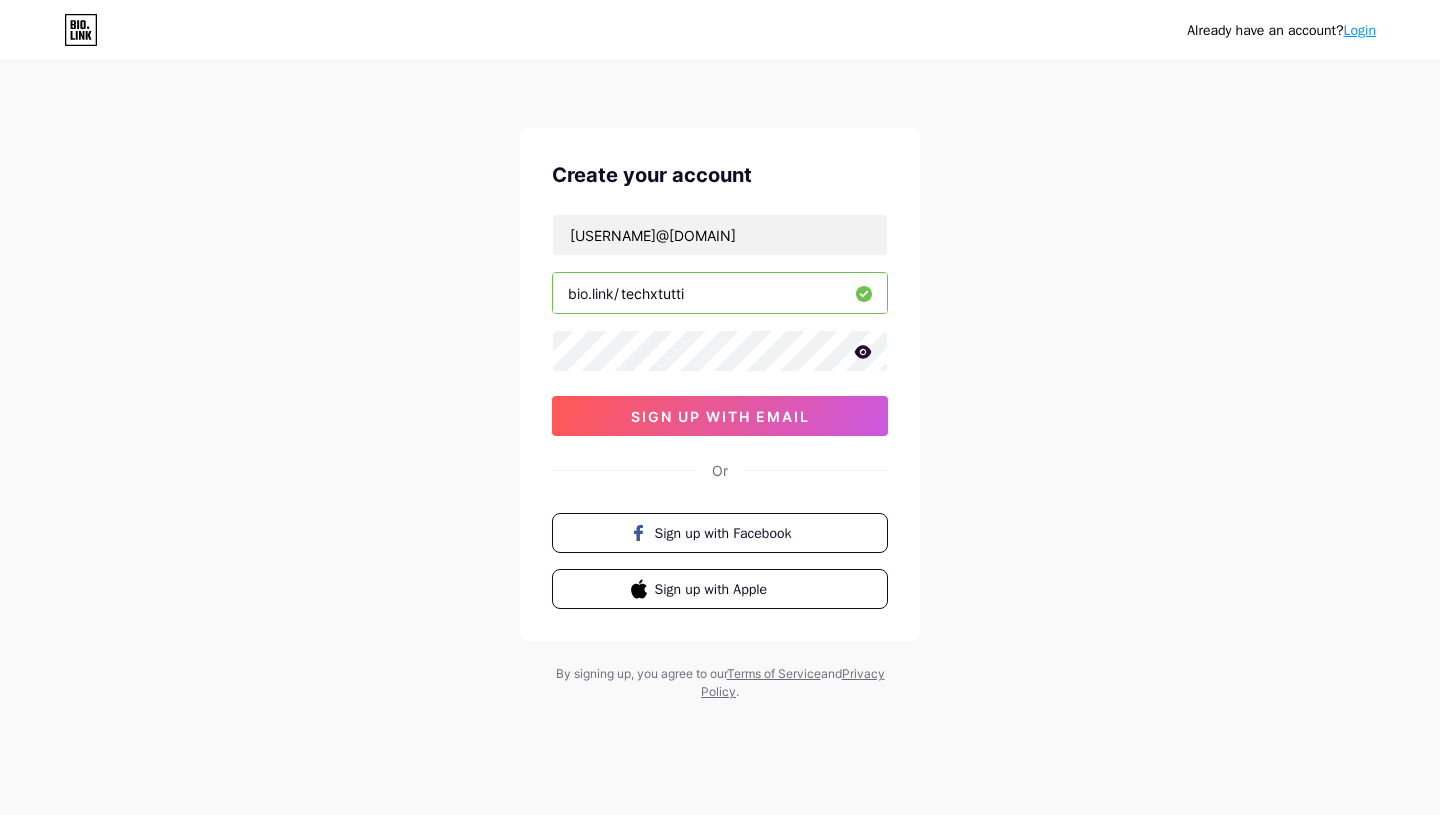 click 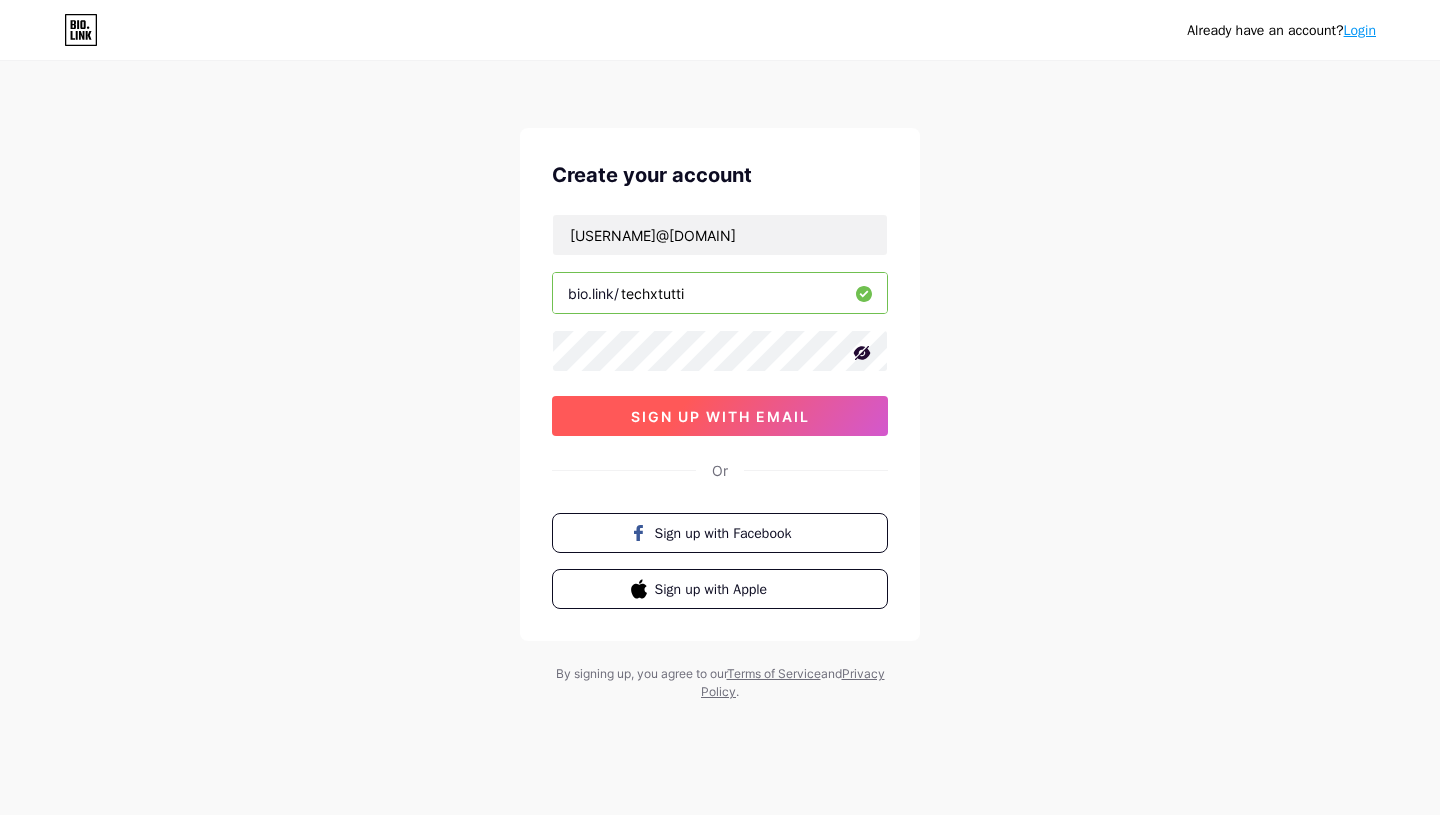 click on "sign up with email" at bounding box center (720, 416) 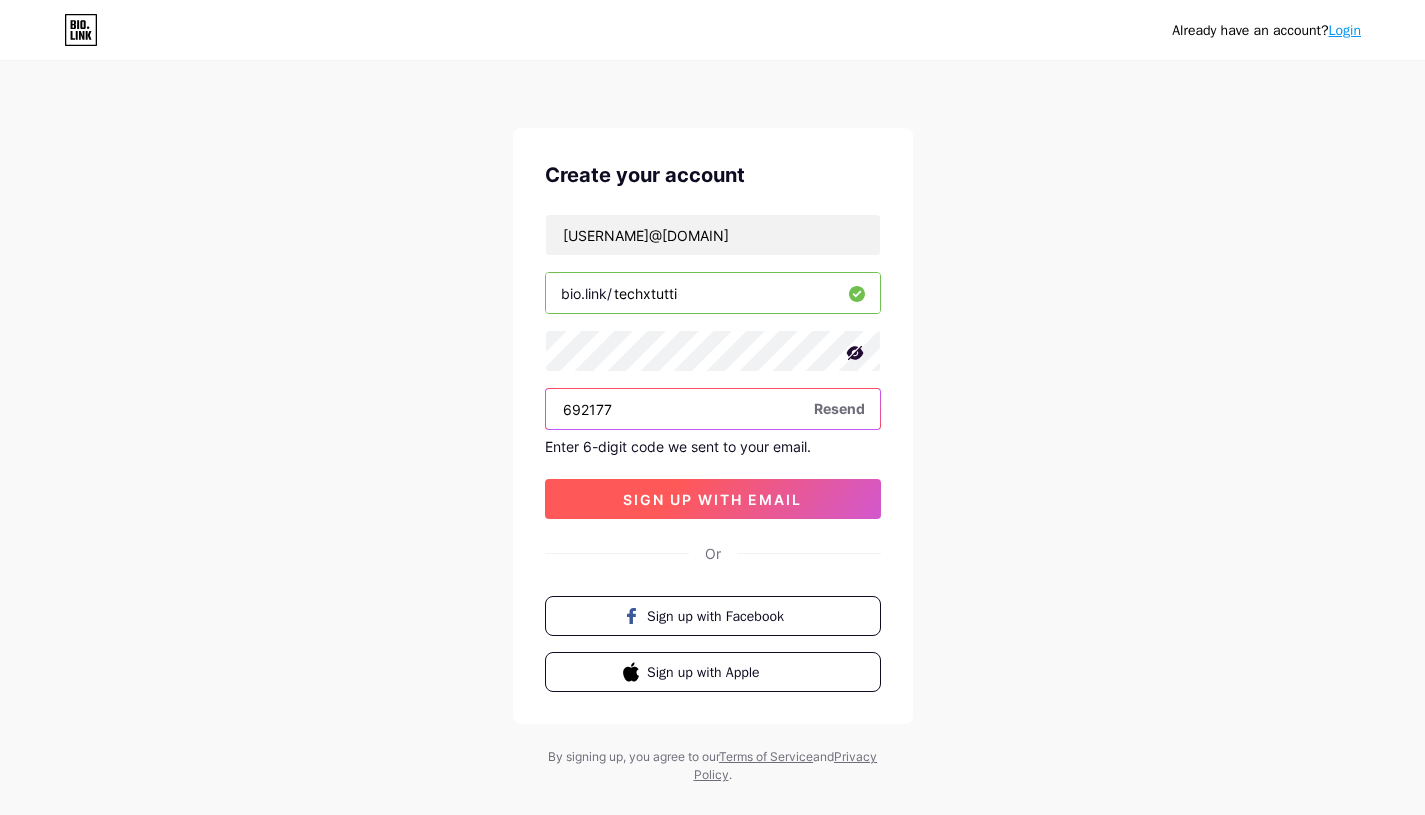 type on "692177" 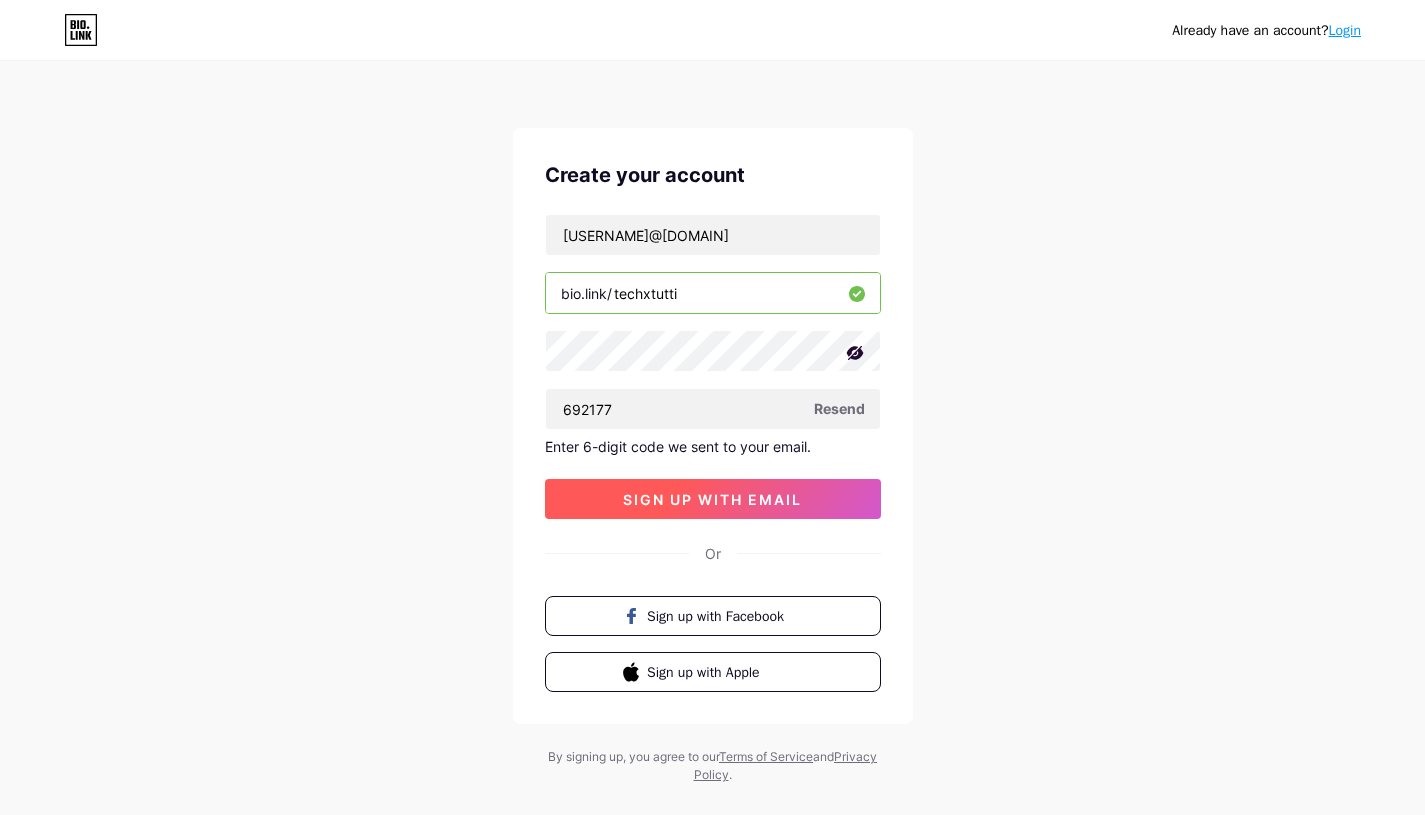 click on "sign up with email" at bounding box center [713, 499] 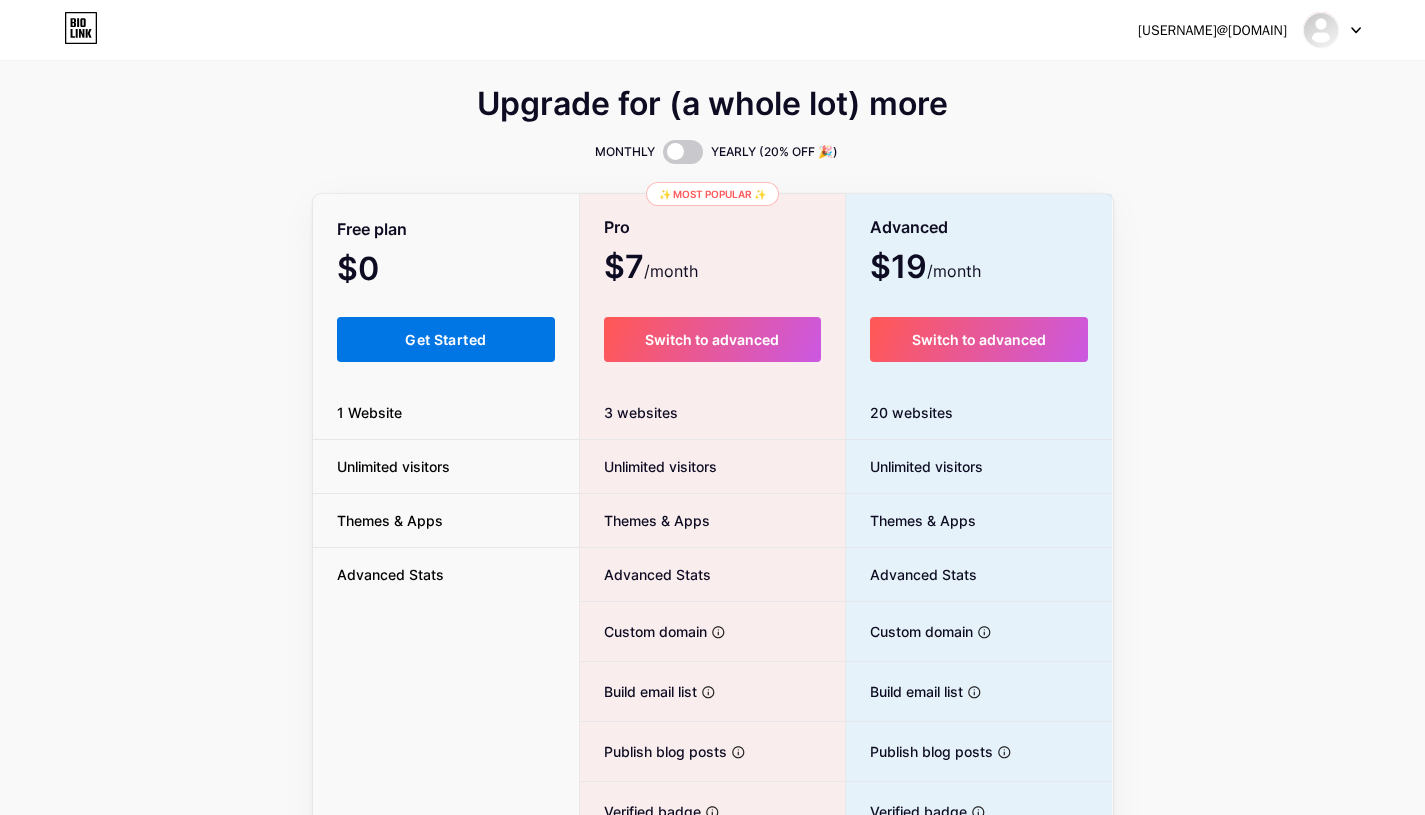 click on "Get Started" at bounding box center [446, 339] 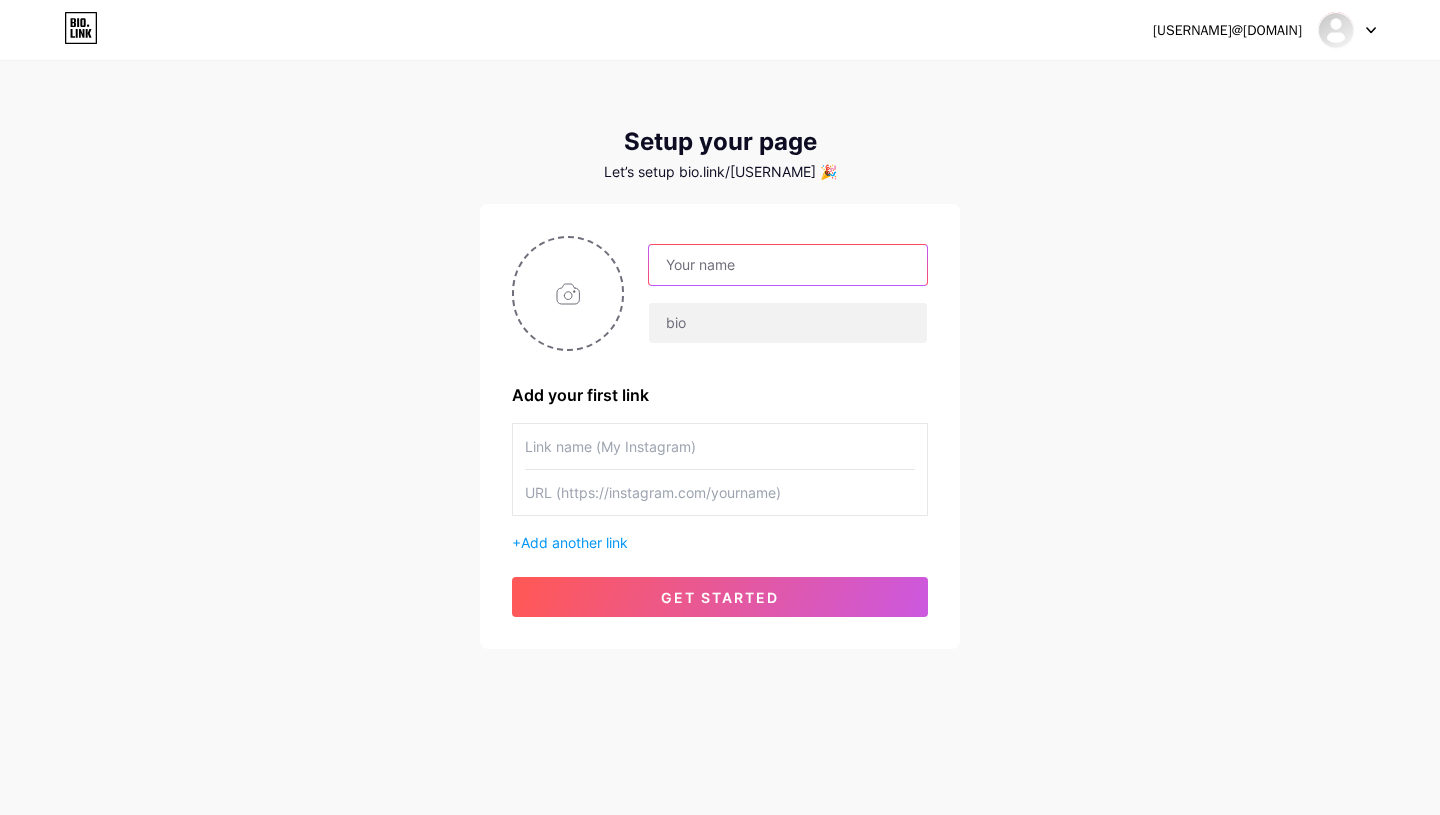 click at bounding box center [788, 265] 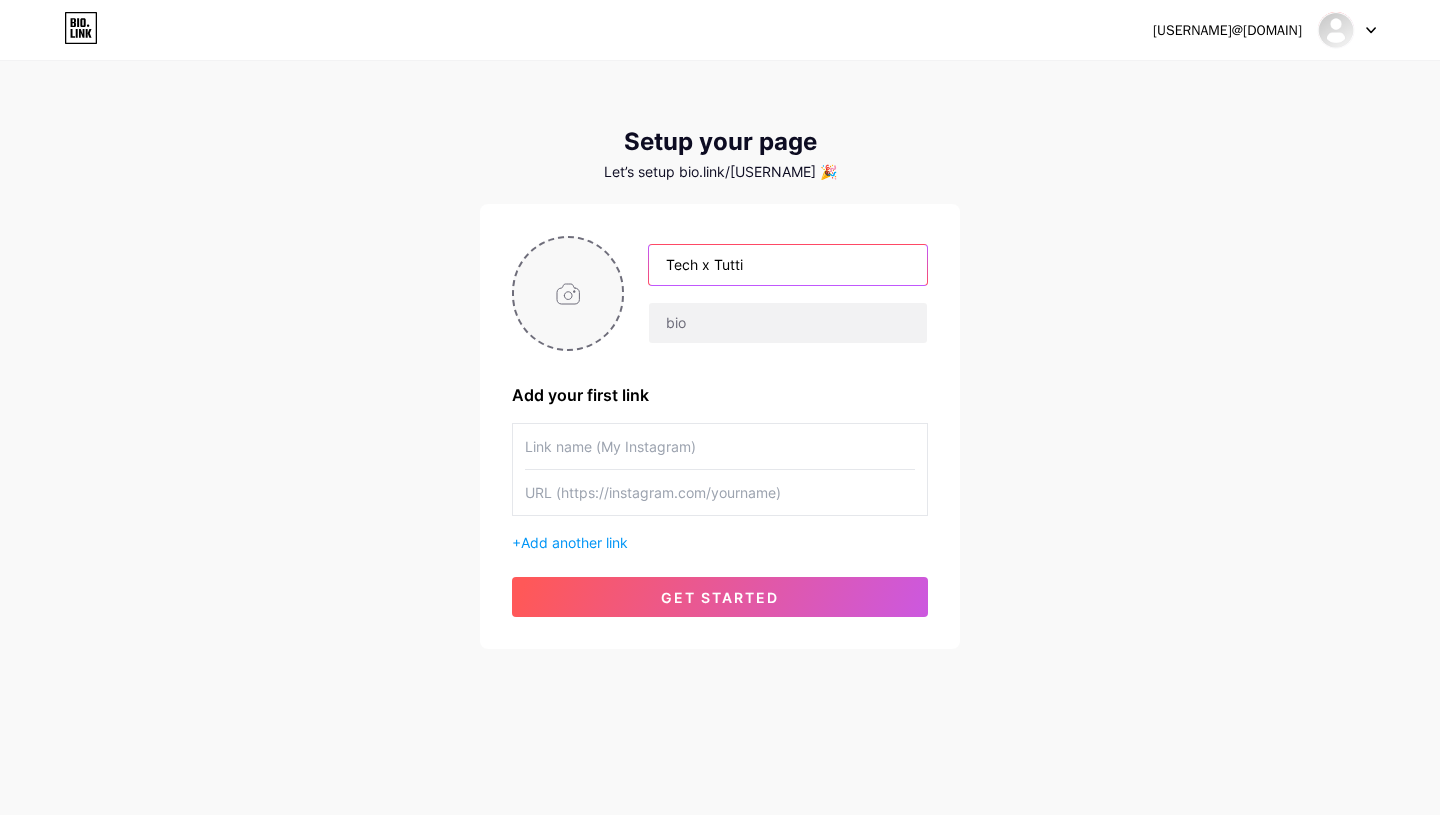 type on "Tech x Tutti" 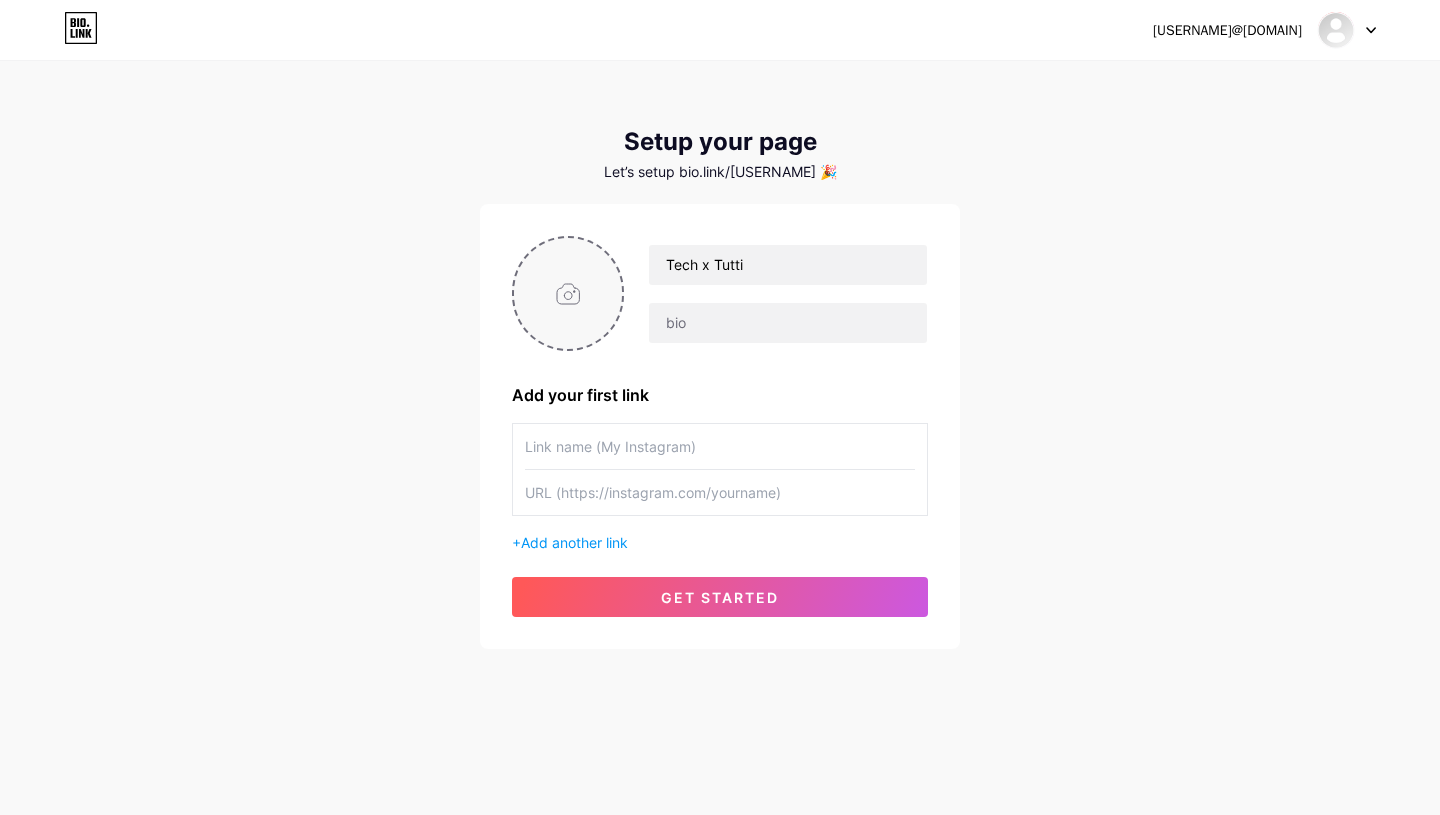 click at bounding box center (568, 293) 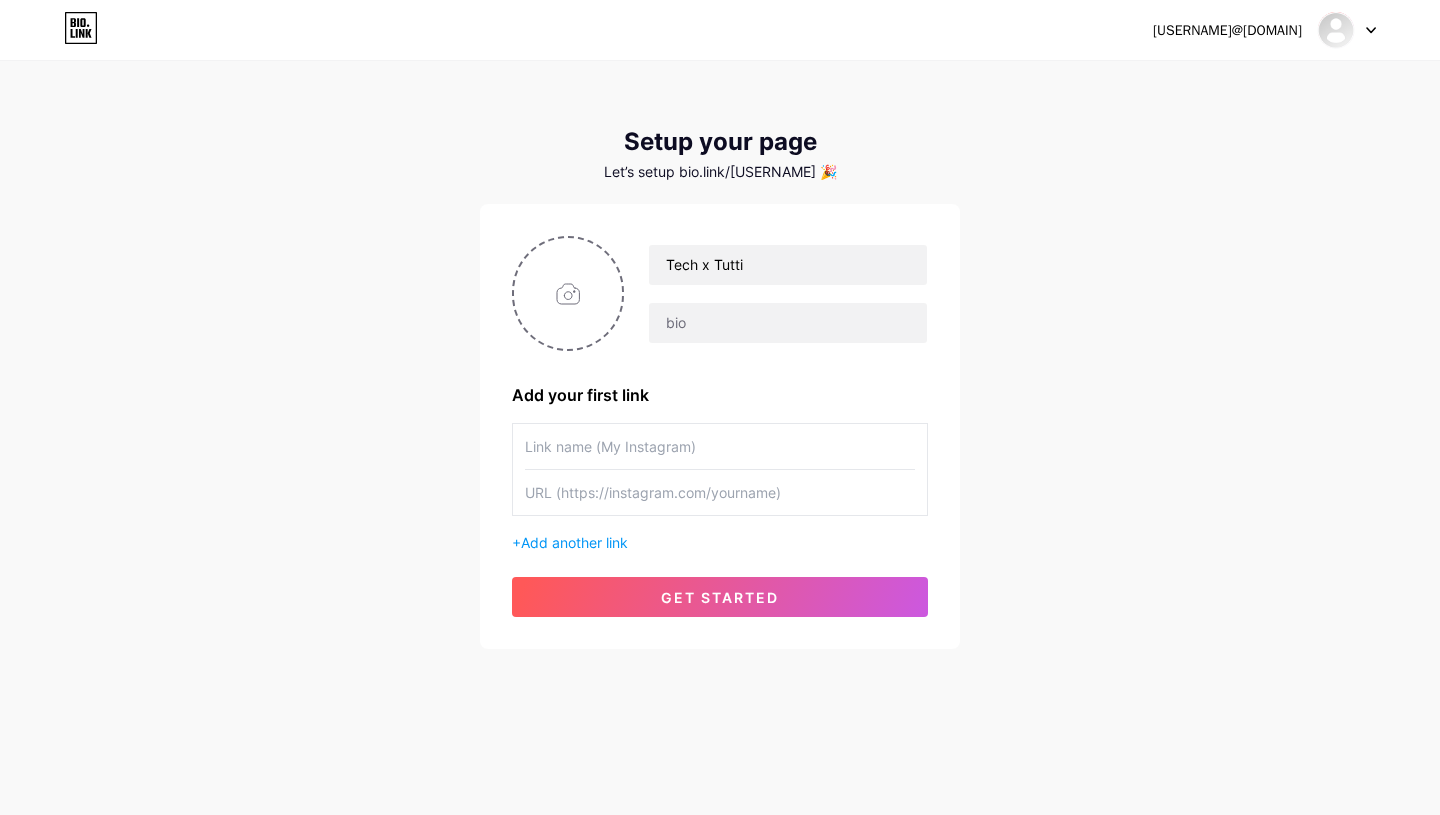 type on "C:\fakepath\Logo moderno _TECH x TUTTI_.png" 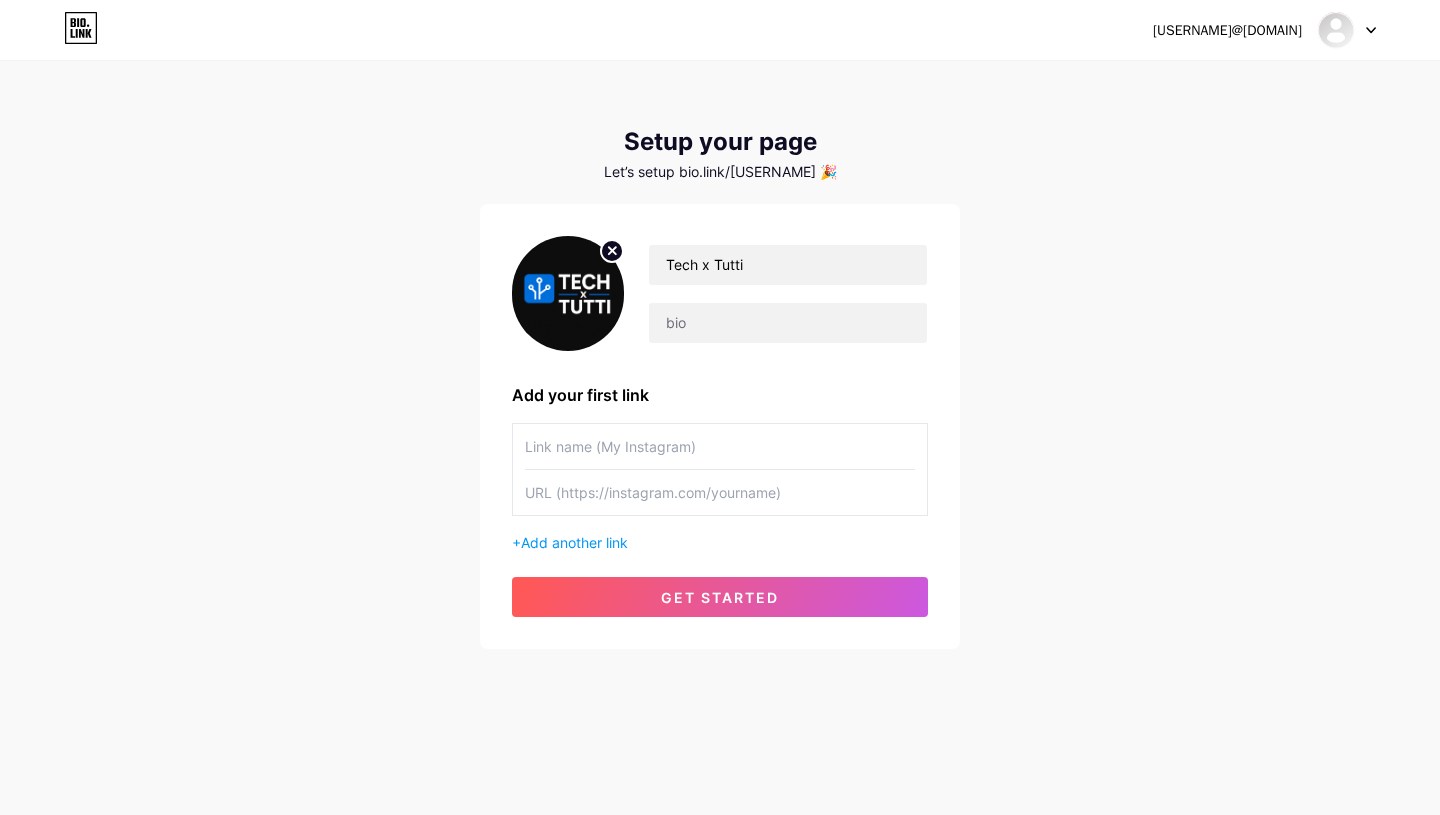 click at bounding box center [720, 446] 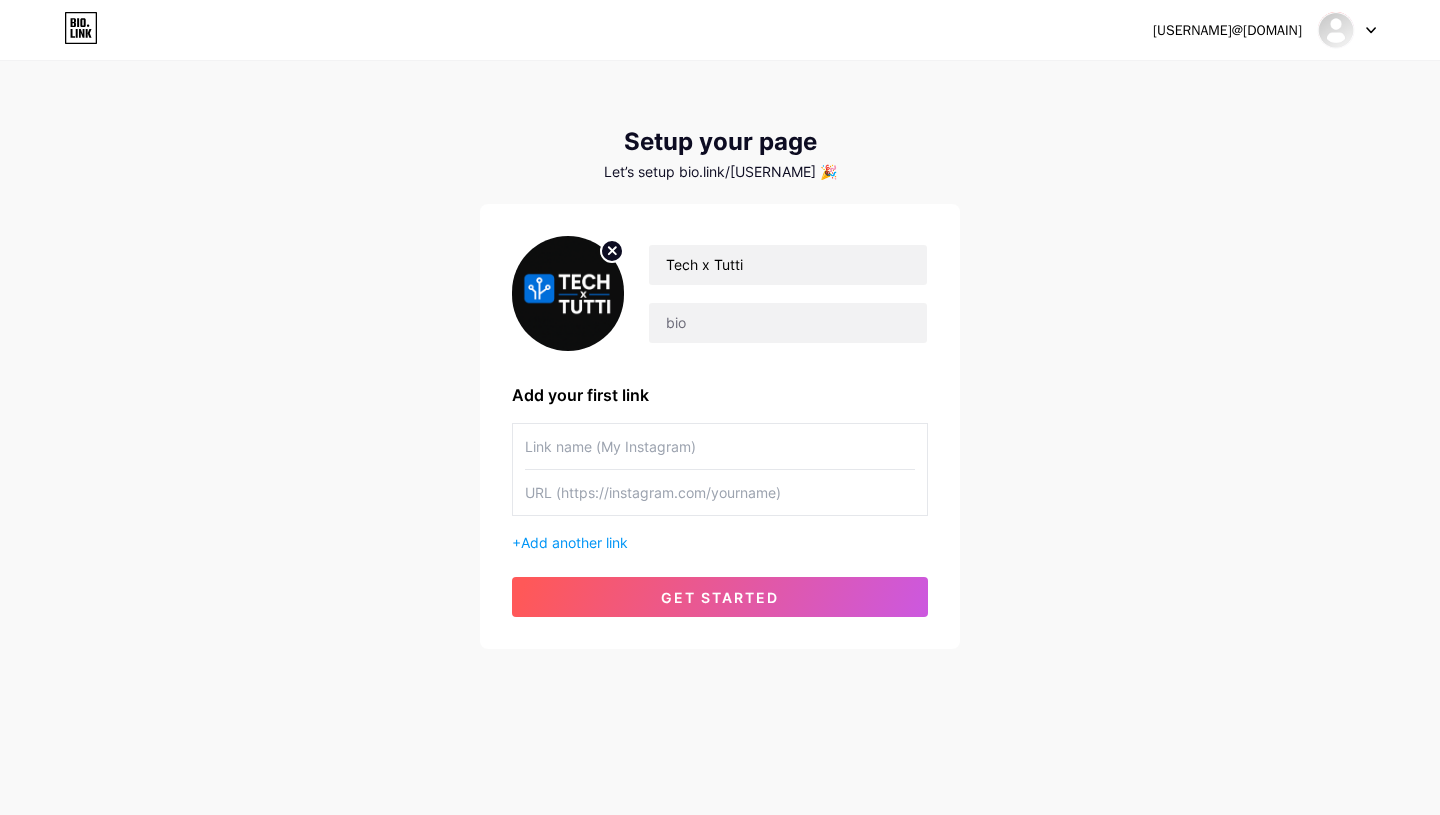 paste on "https://www.instagram.com/techxtutti/" 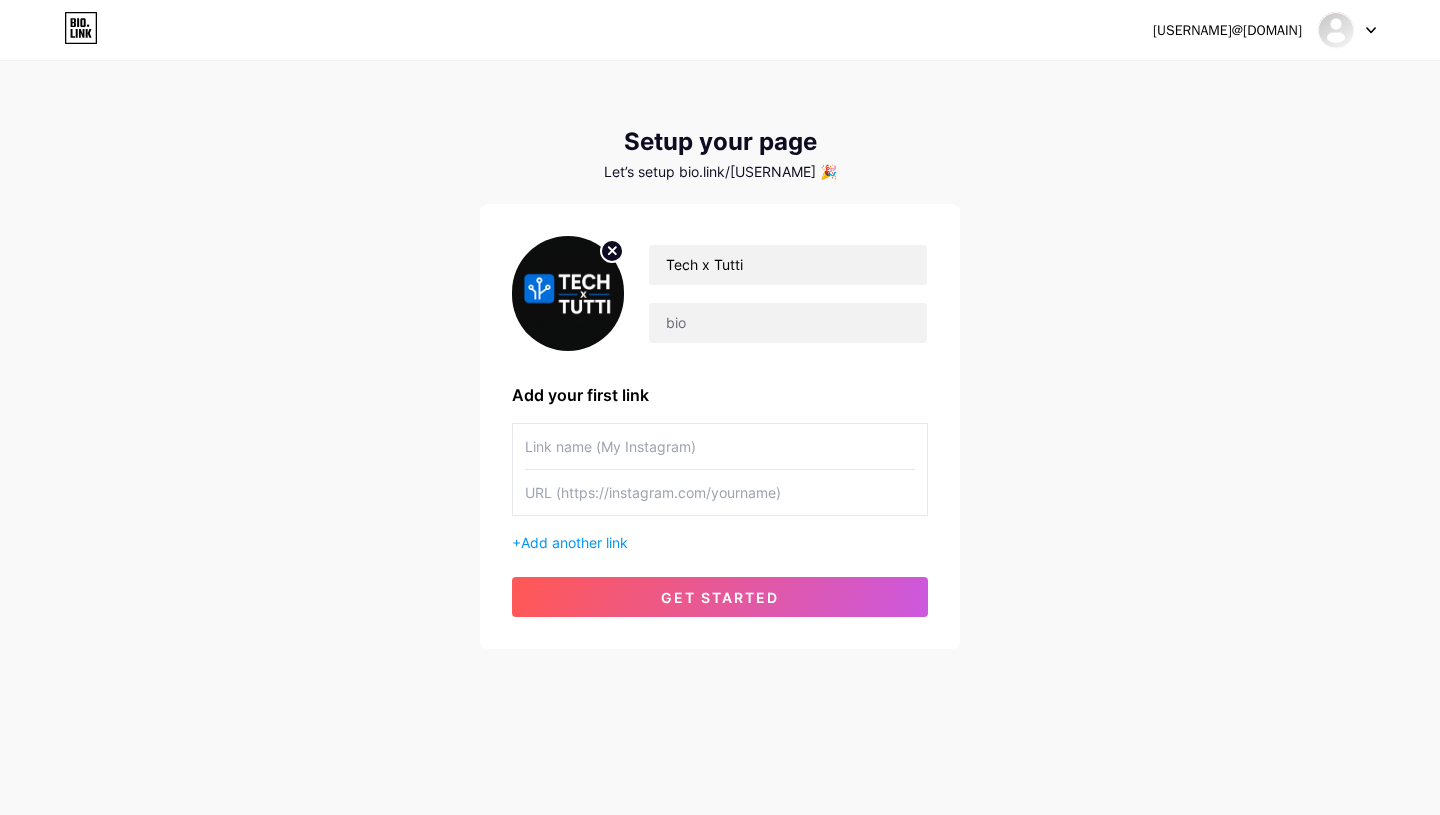 type on "https://www.instagram.com/techxtutti/" 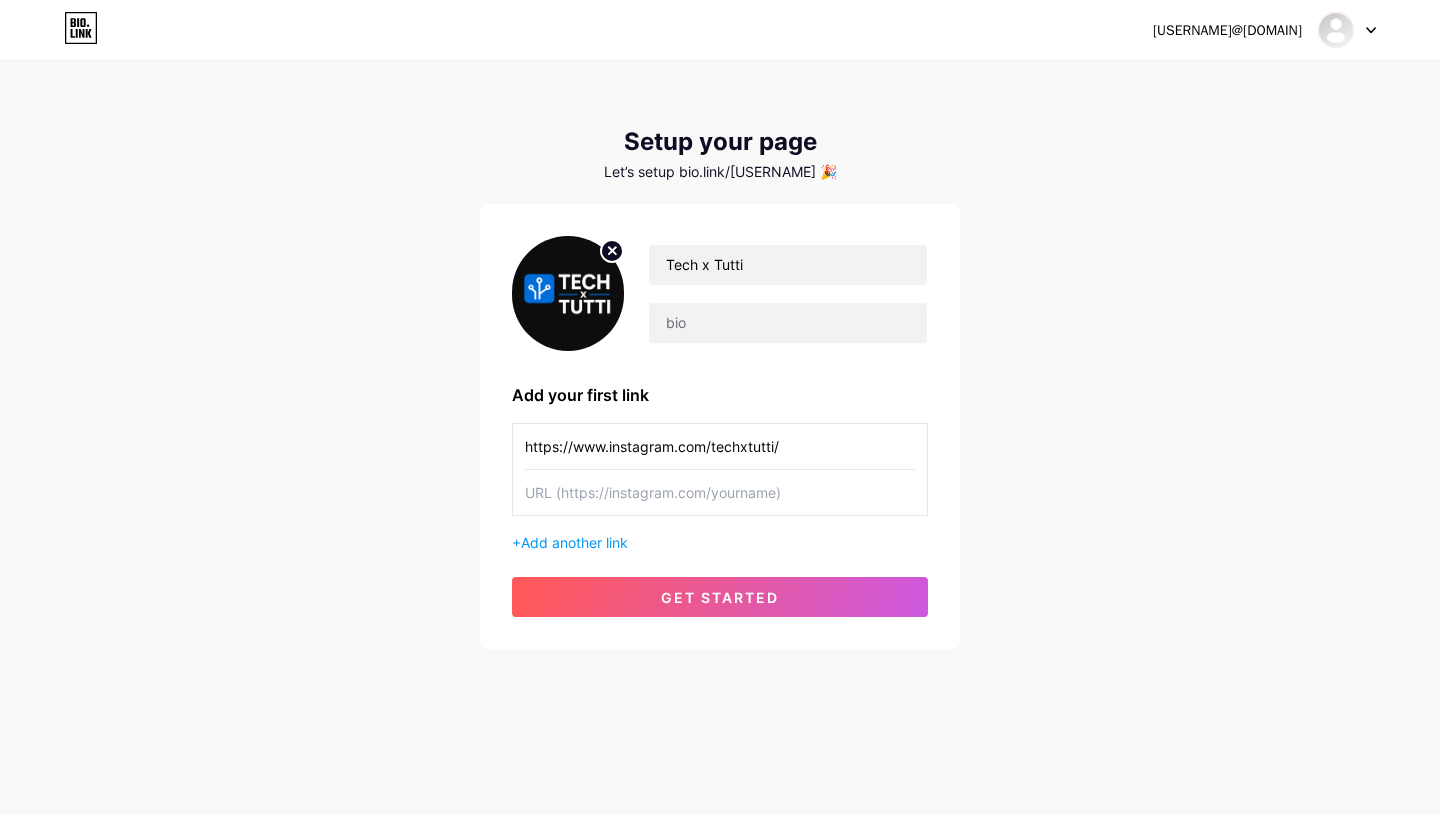 drag, startPoint x: 792, startPoint y: 451, endPoint x: 755, endPoint y: 423, distance: 46.400433 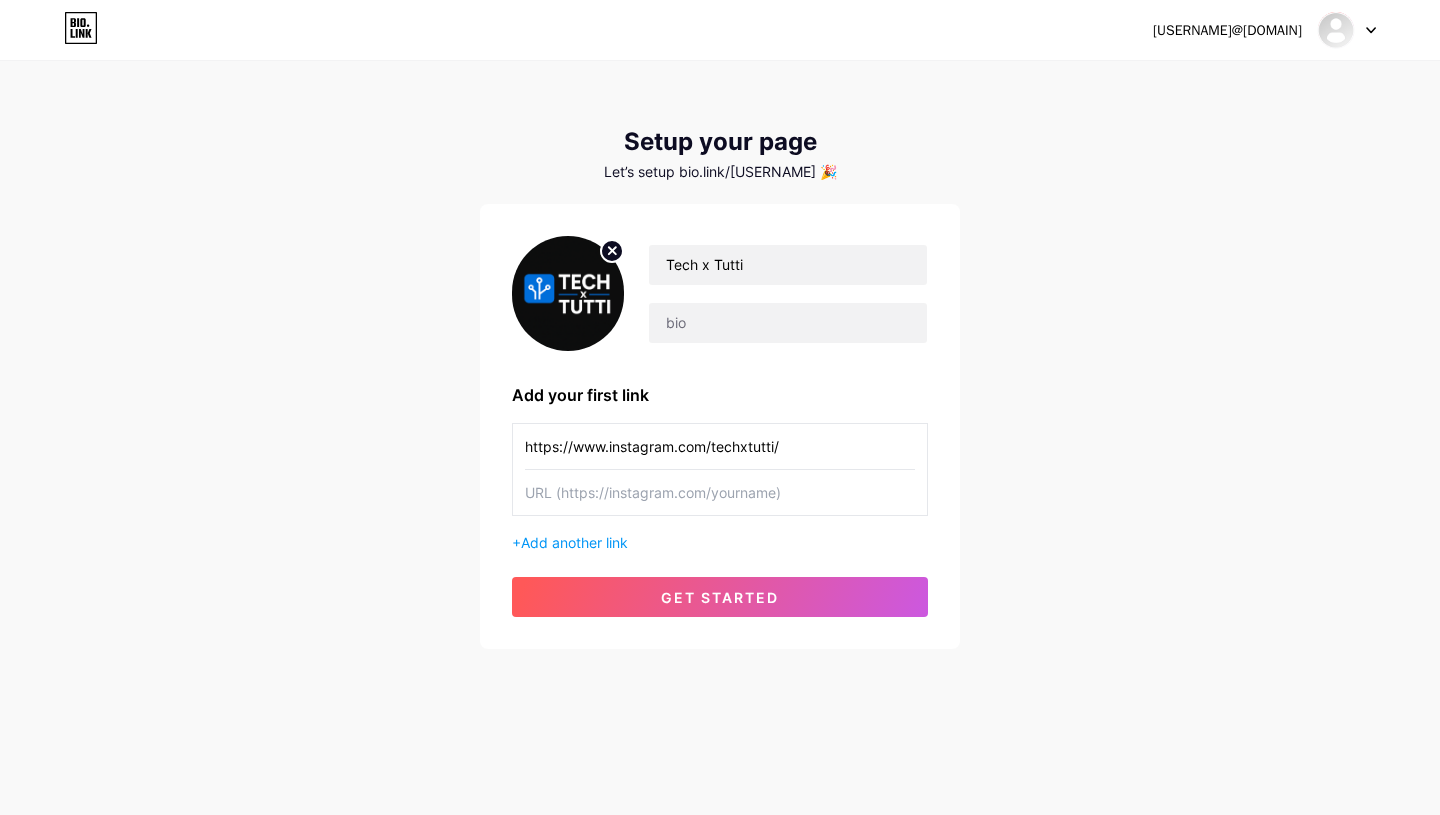 click on "https://www.instagram.com/techxtutti/" at bounding box center (720, 469) 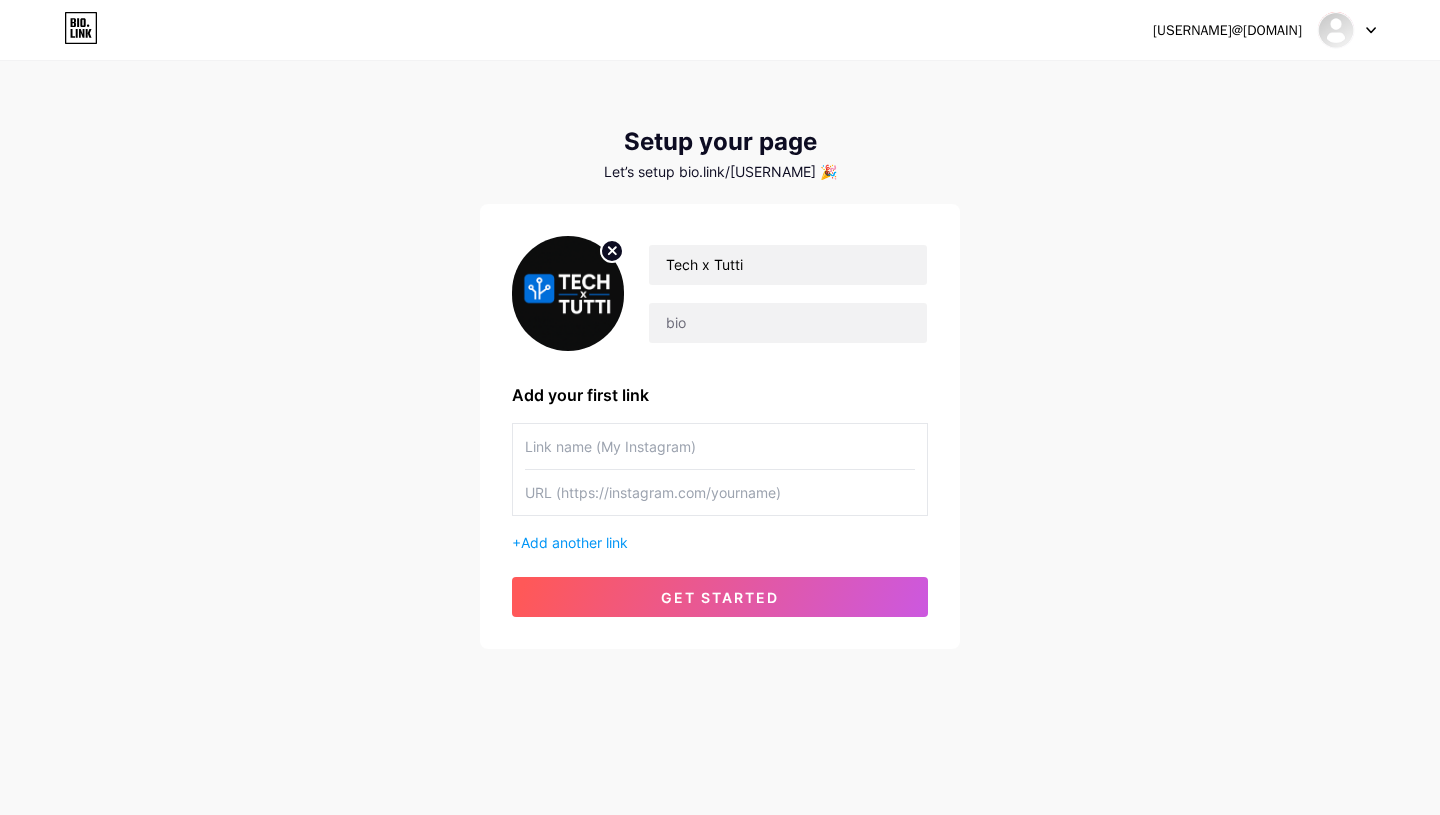 paste on "https://www.instagram.com/techxtutti/" 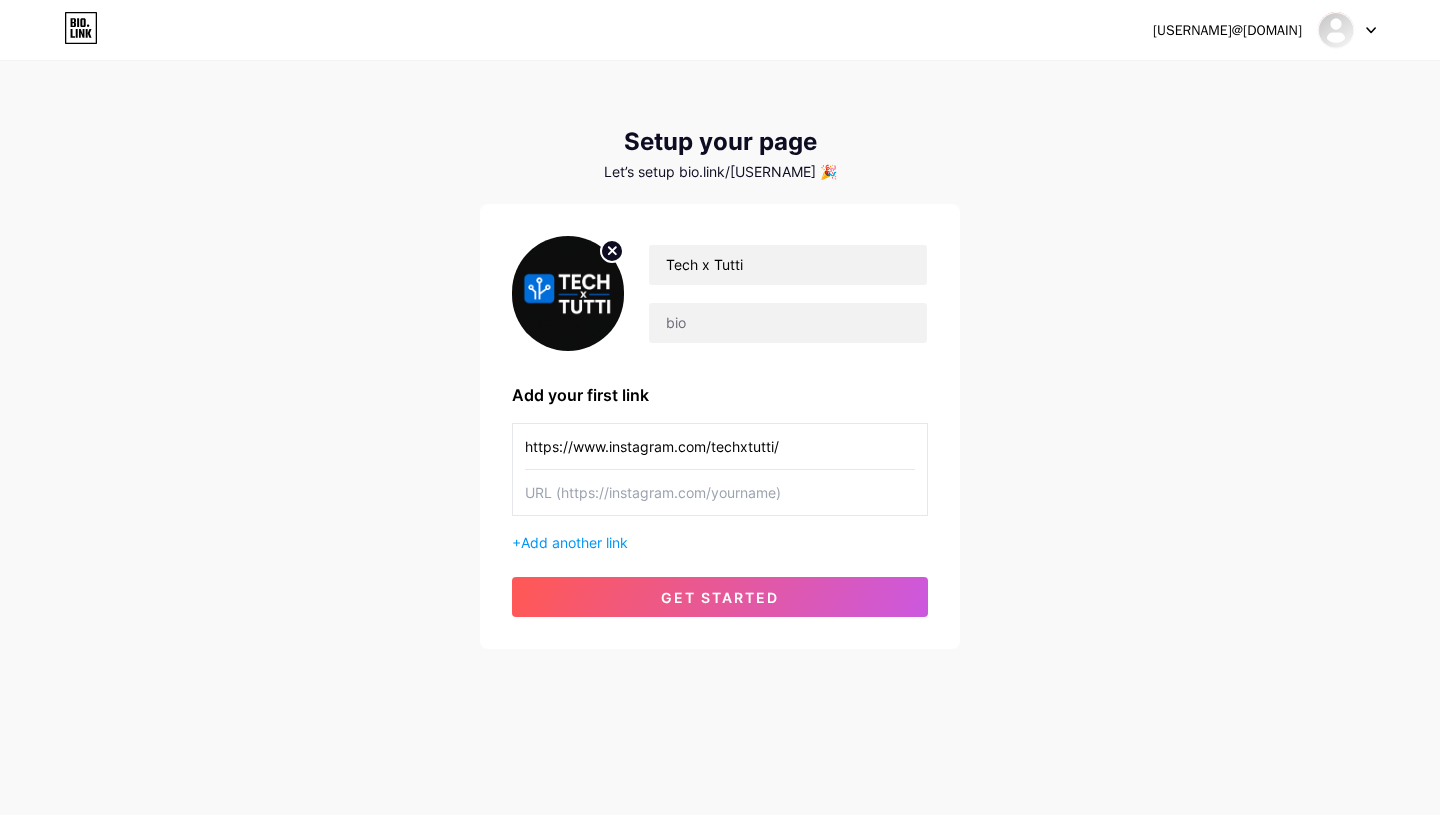 type on "https://www.instagram.com/techxtutti/" 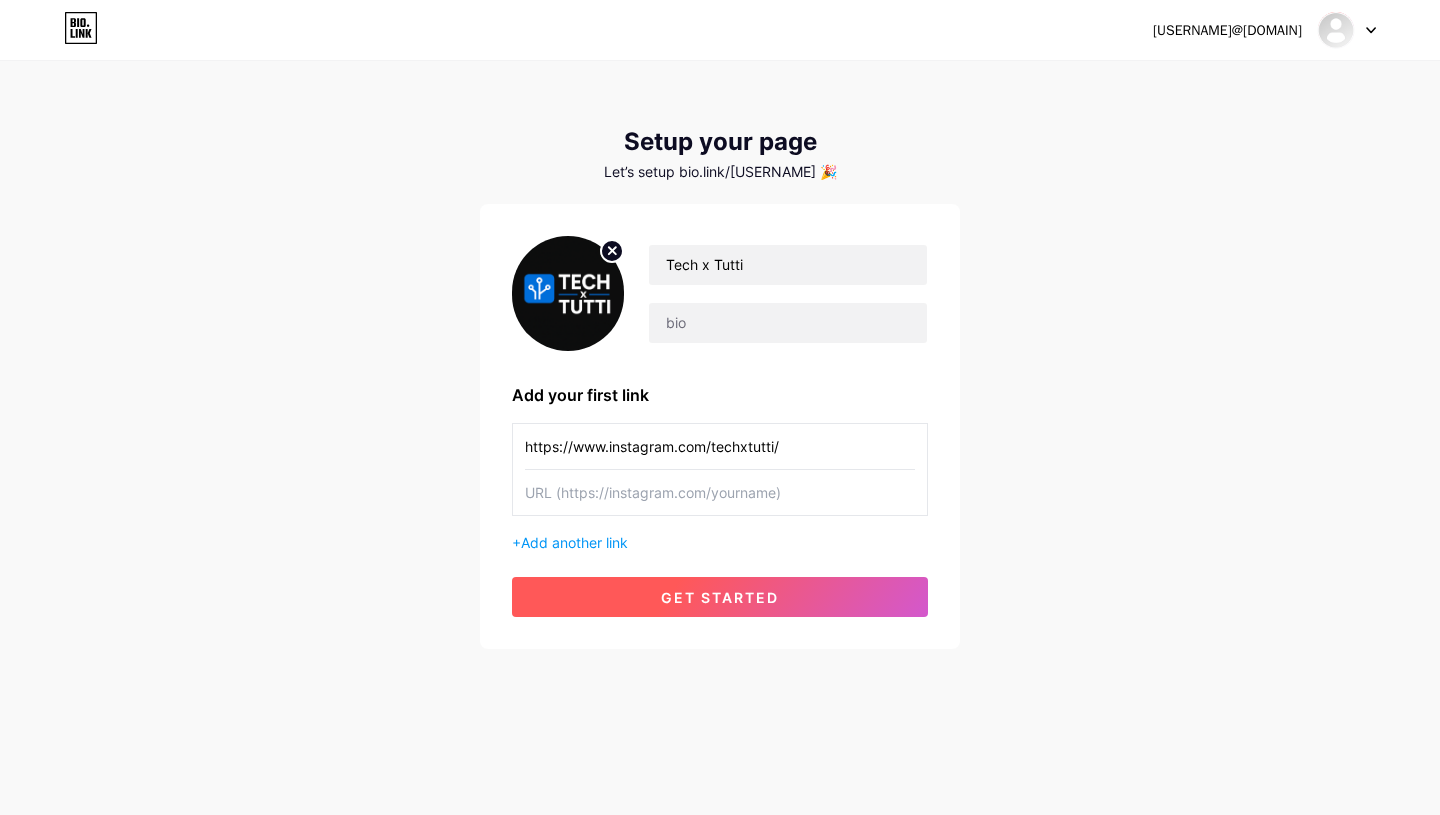 click on "get started" at bounding box center [720, 597] 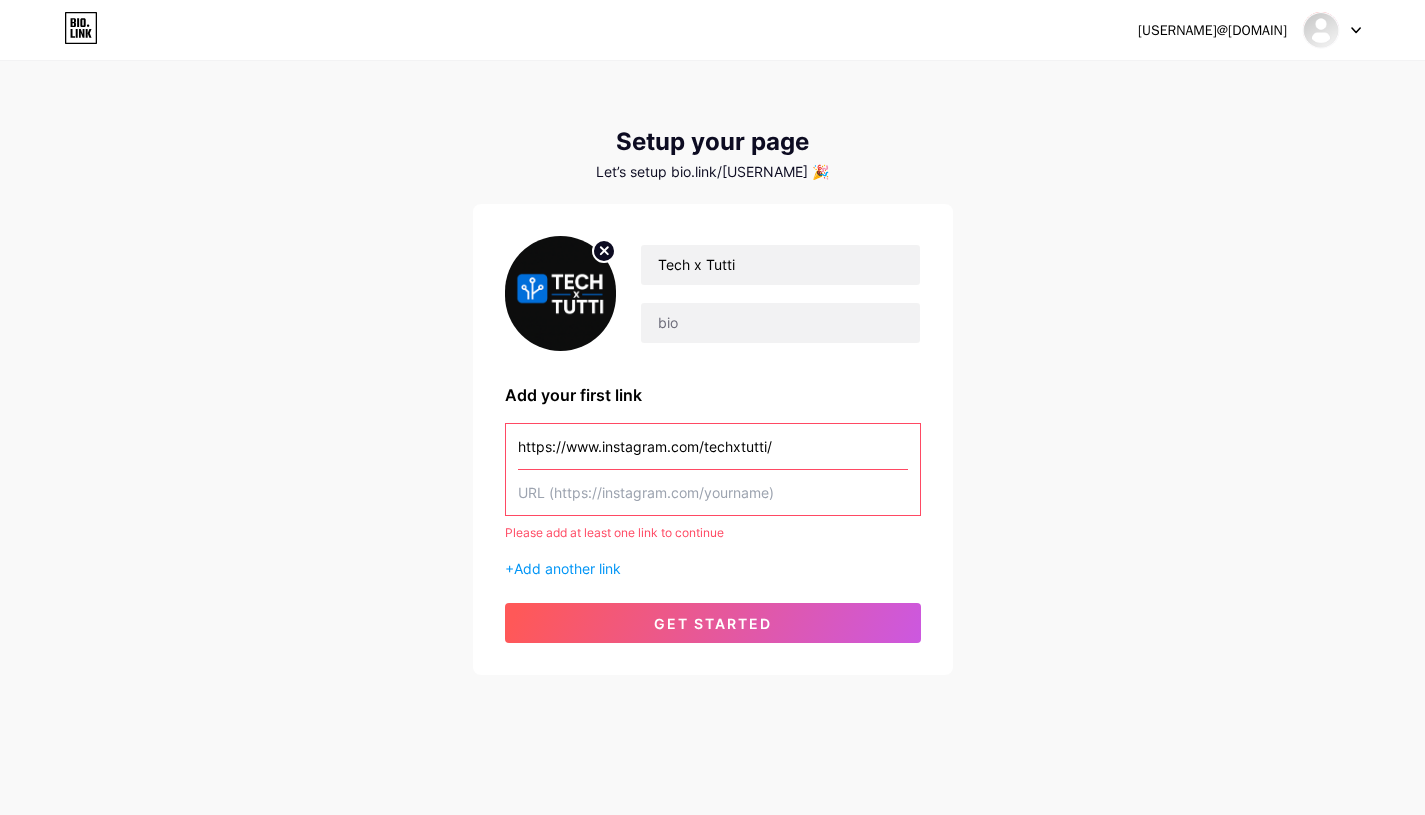 click at bounding box center [713, 492] 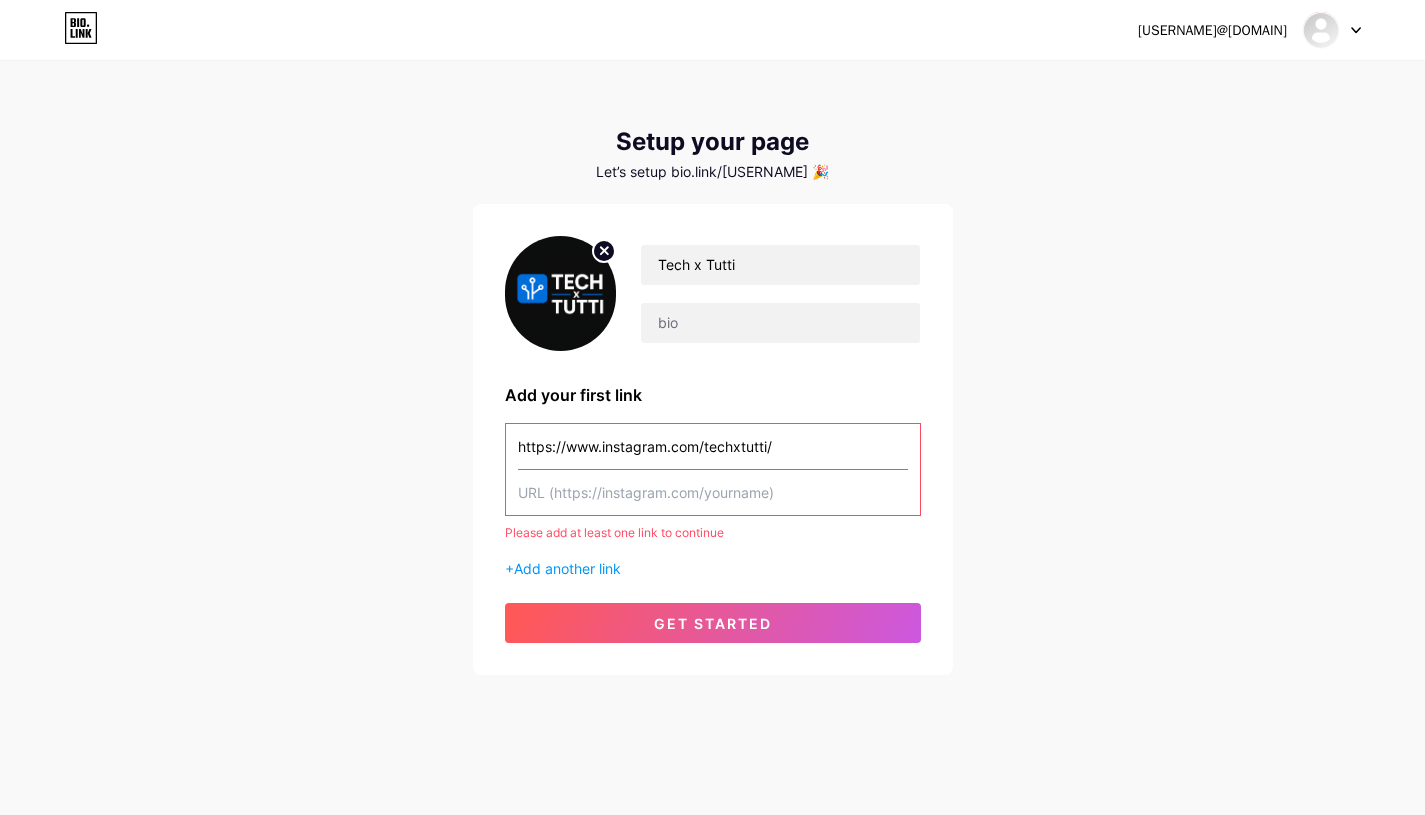 drag, startPoint x: 799, startPoint y: 447, endPoint x: 736, endPoint y: 403, distance: 76.843994 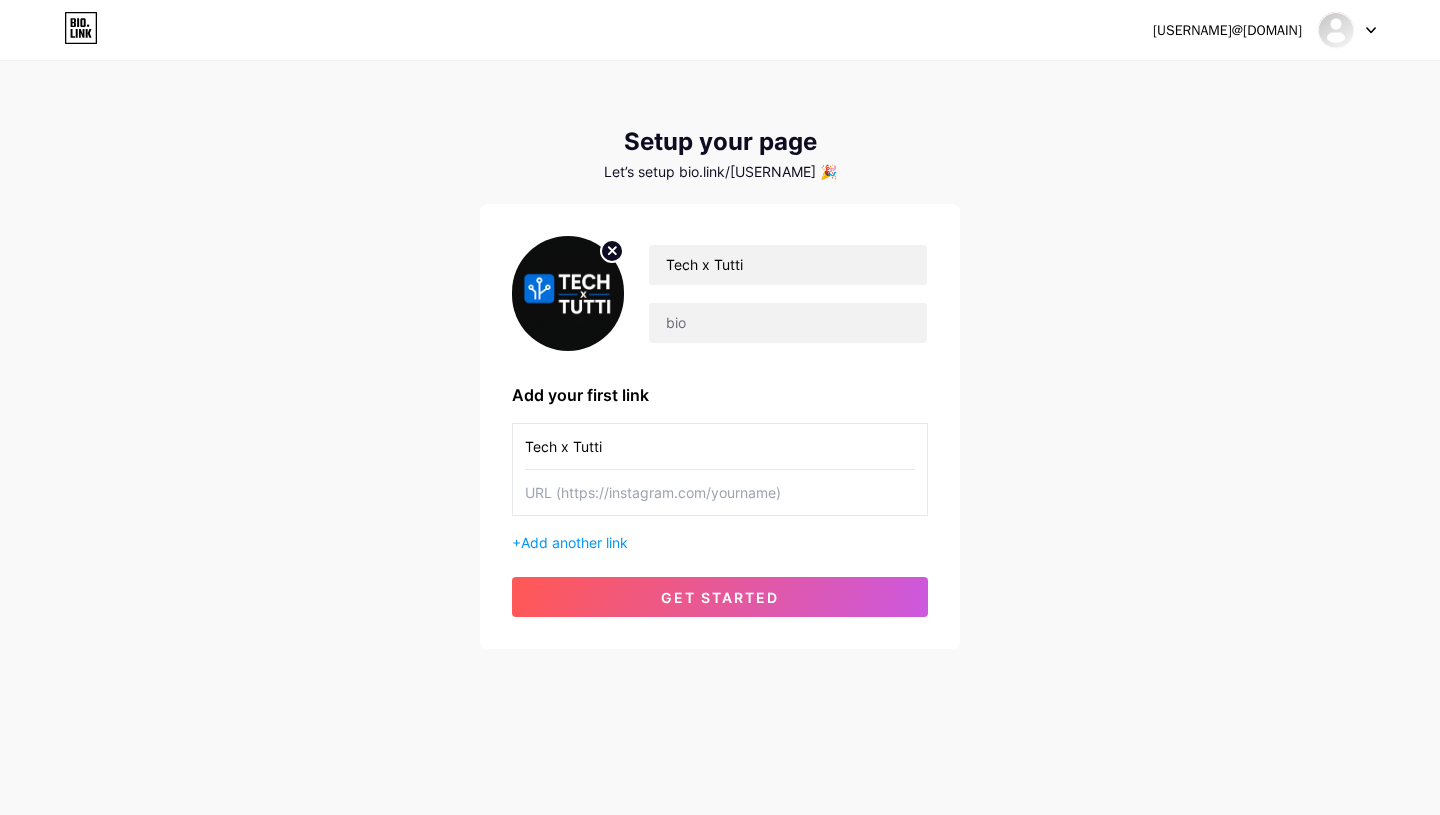 type on "Tech x Tutti" 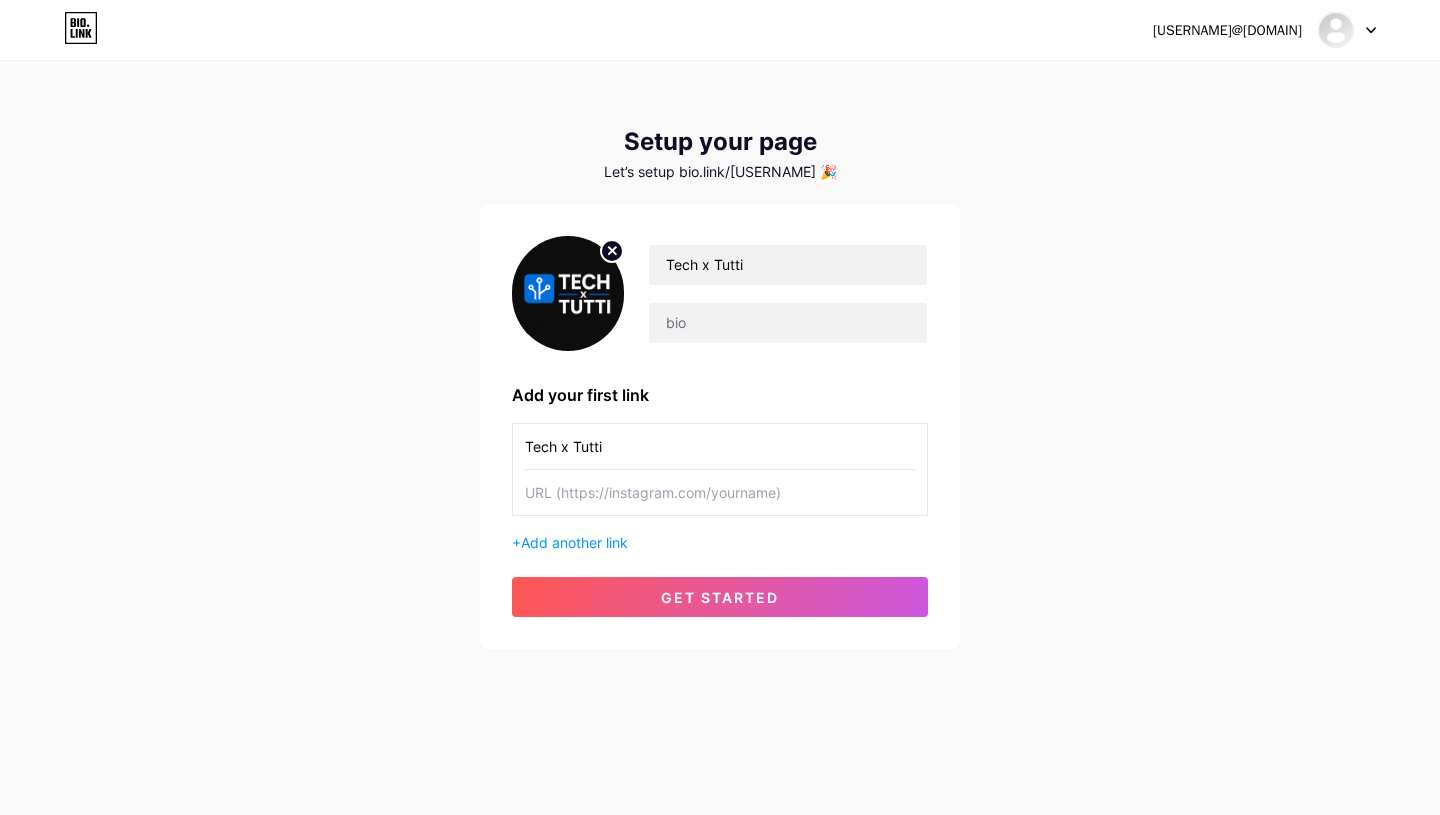 click at bounding box center [720, 492] 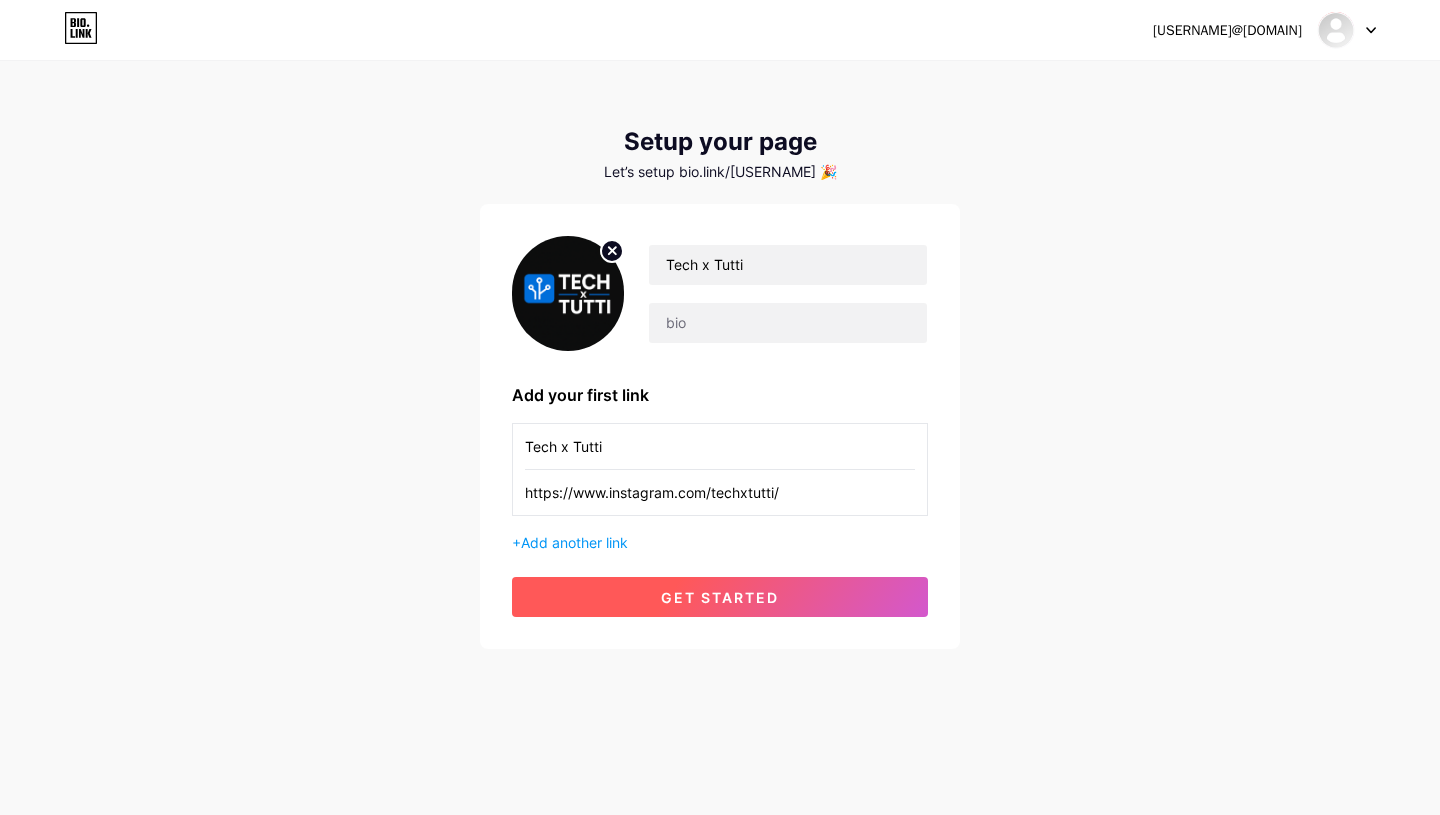 type on "https://www.instagram.com/techxtutti/" 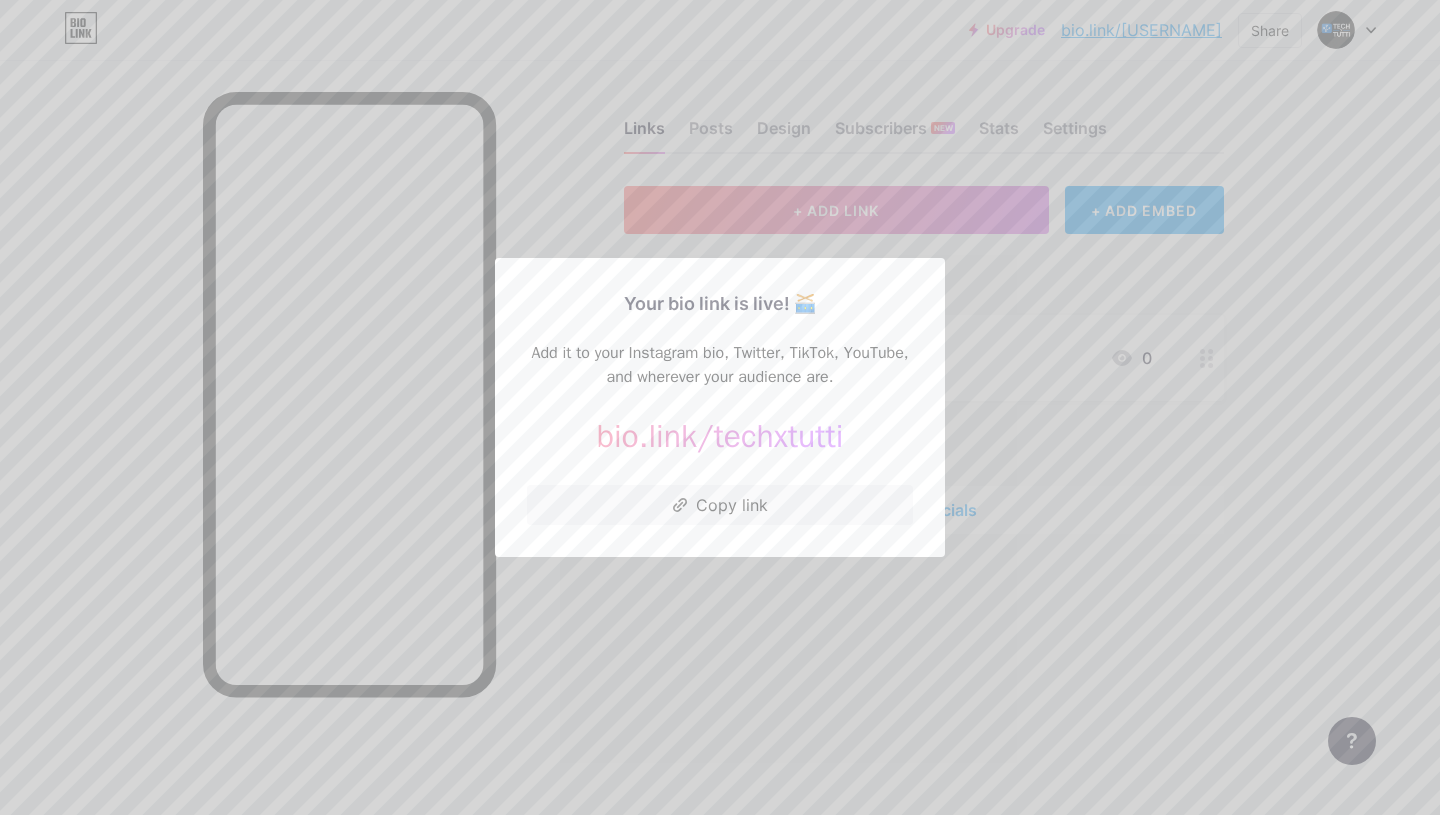 click at bounding box center (720, 407) 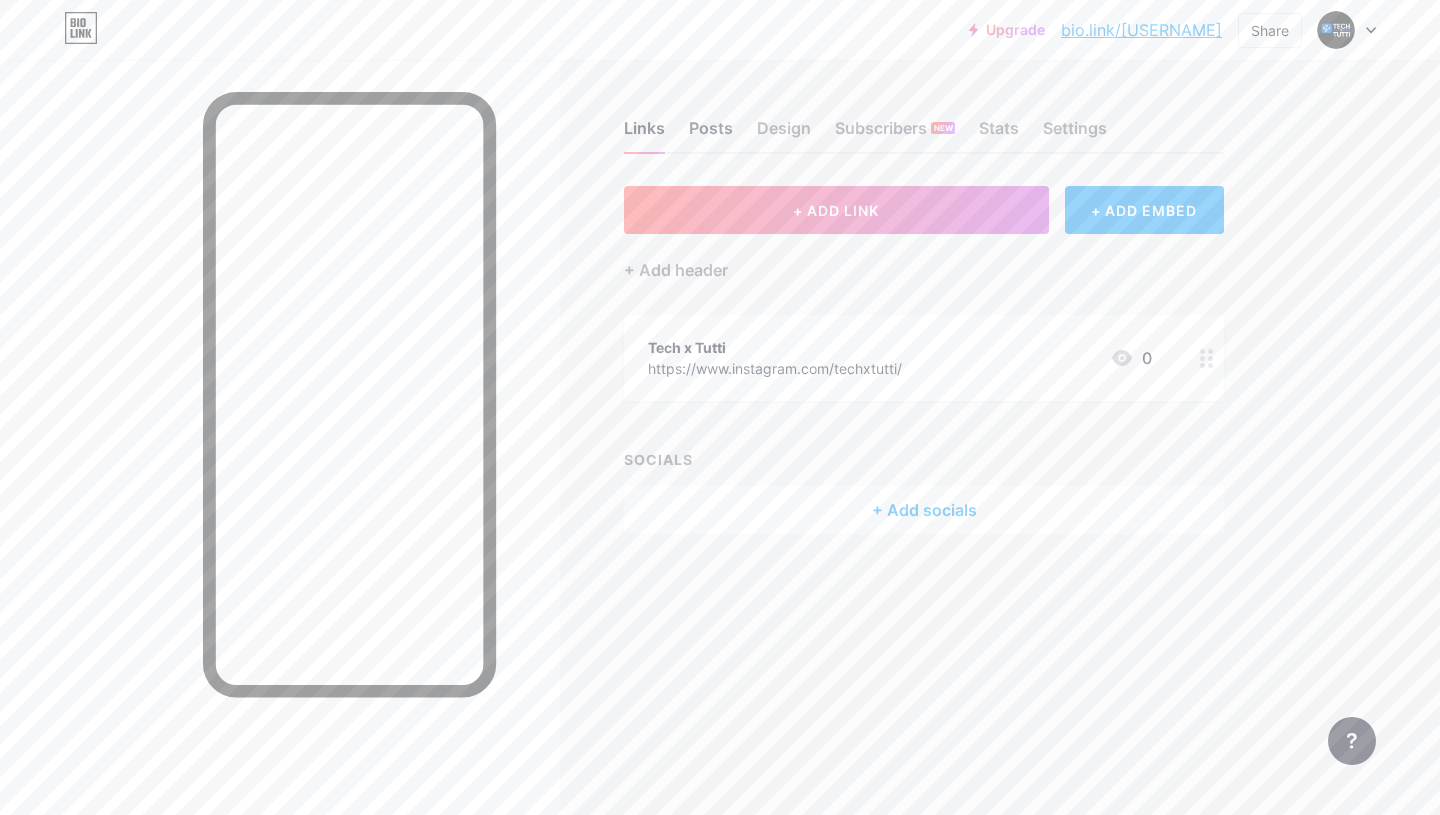 click on "Posts" at bounding box center [711, 134] 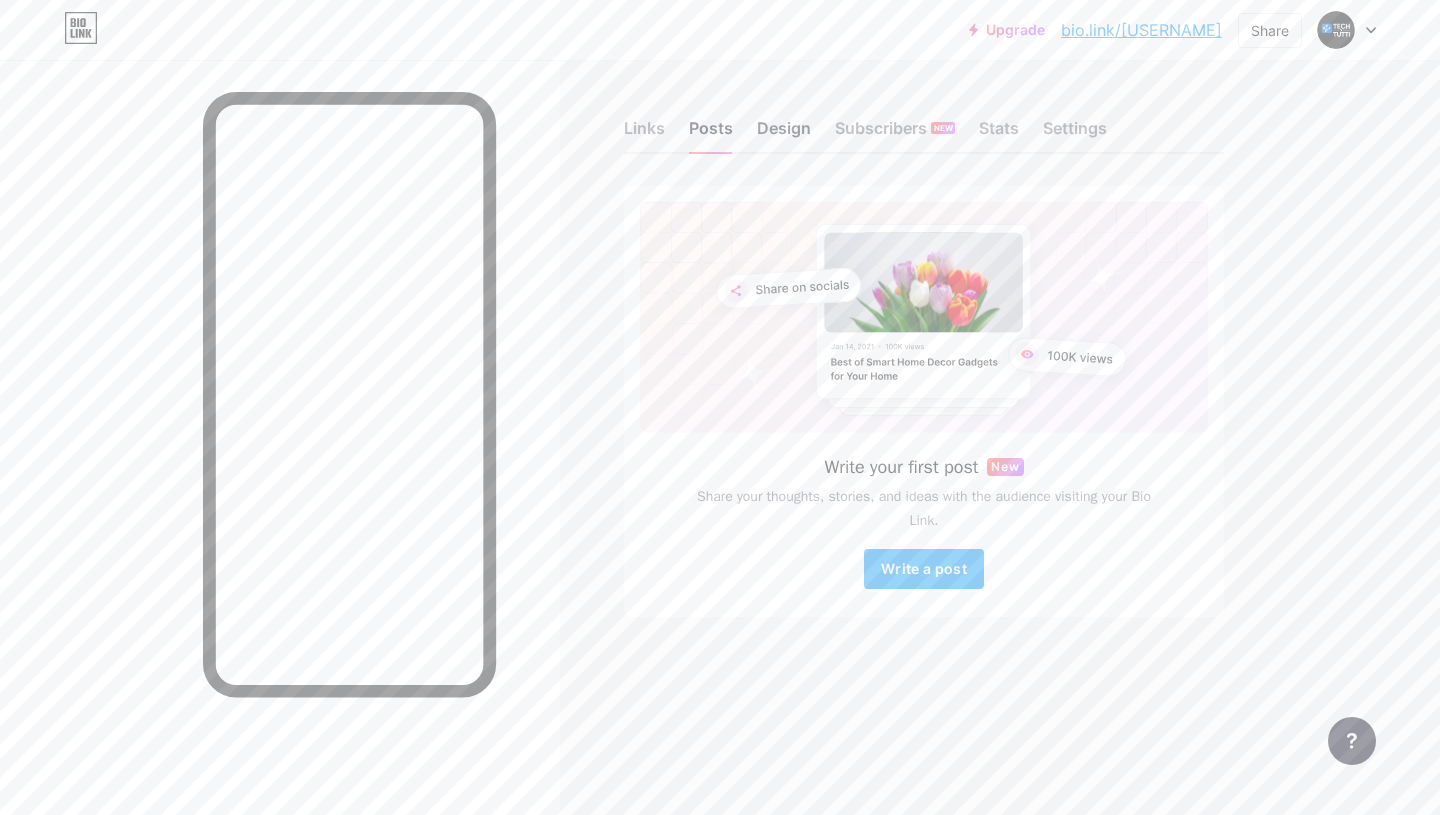 click on "Design" at bounding box center [784, 134] 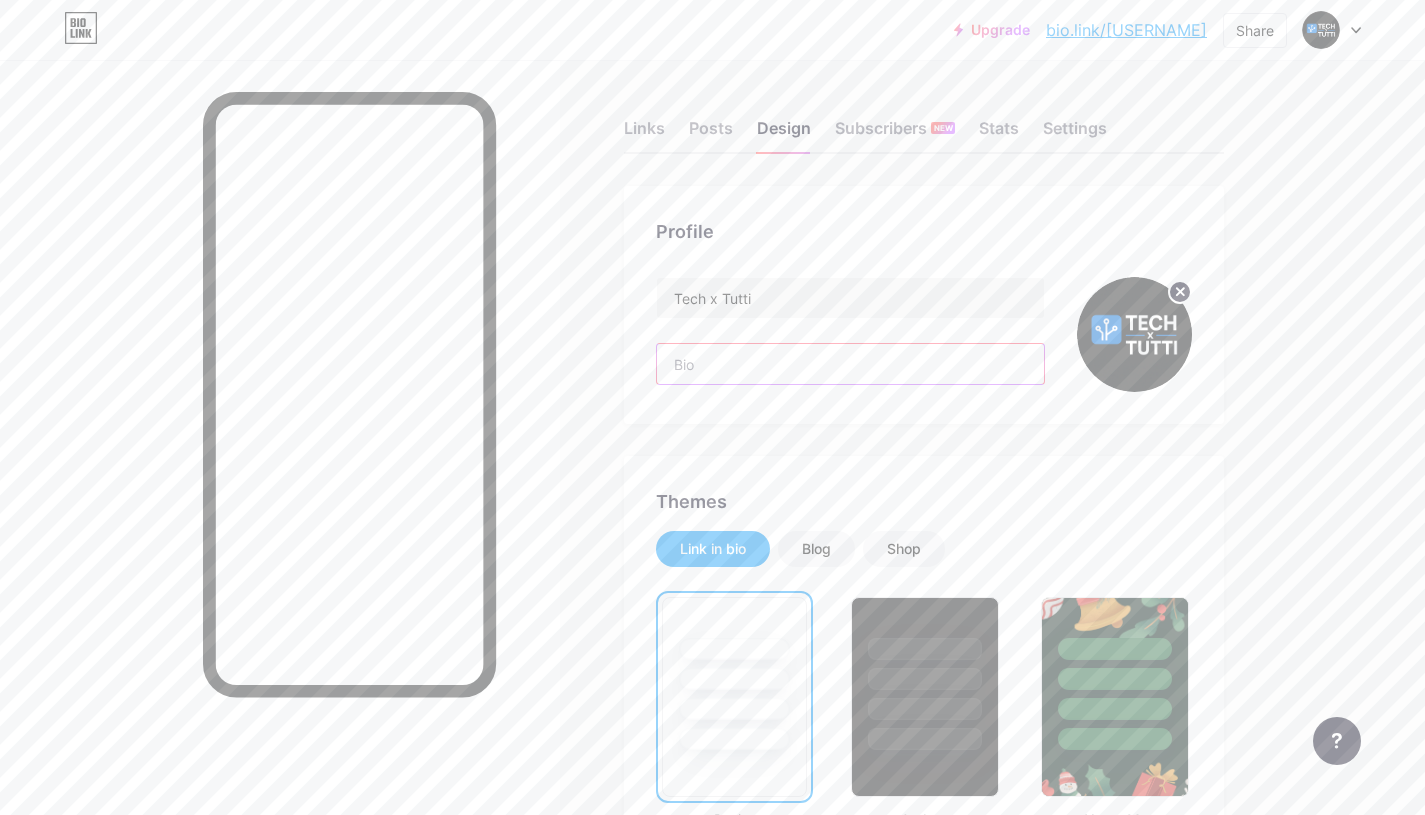 click at bounding box center (850, 364) 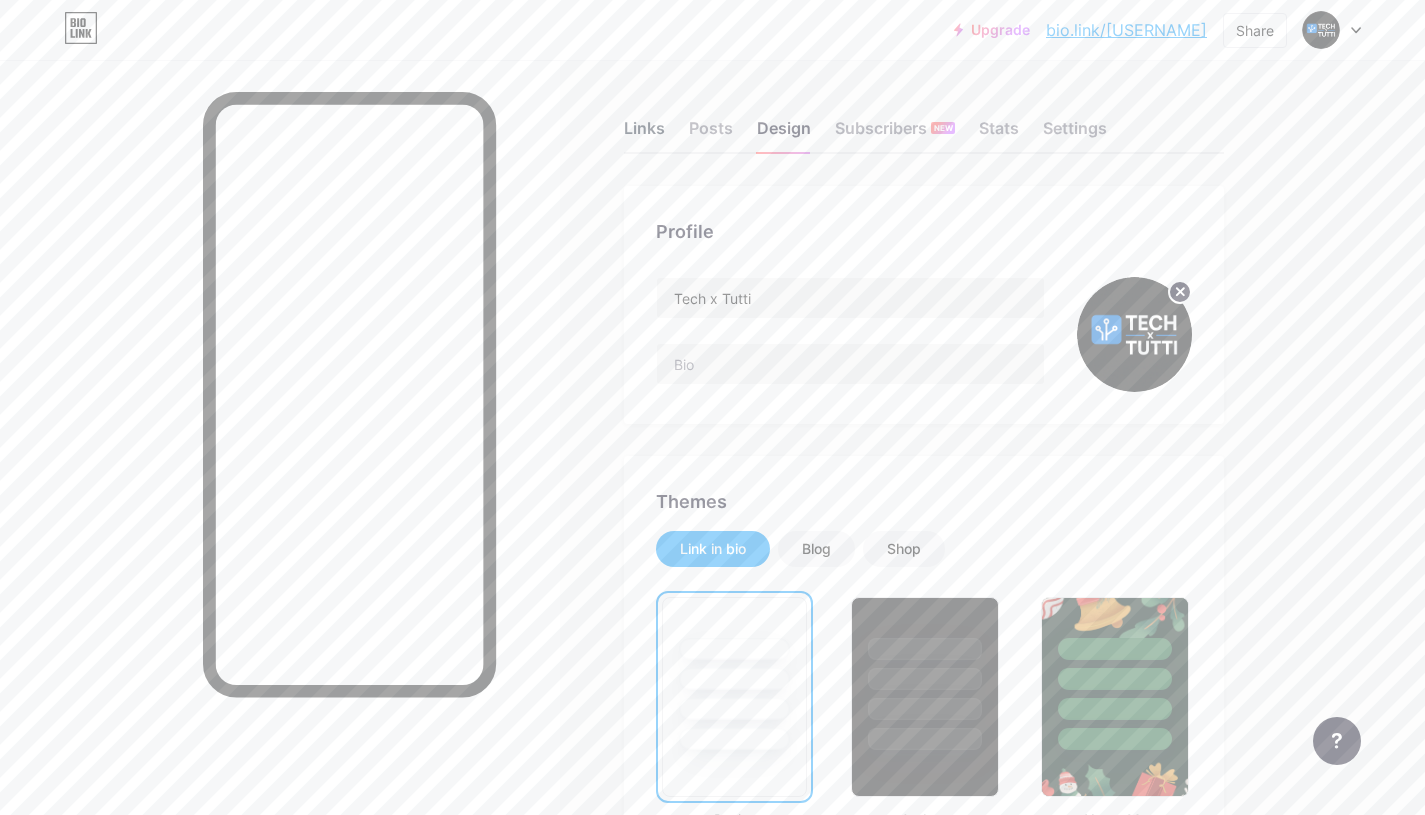 click on "Links" at bounding box center [644, 134] 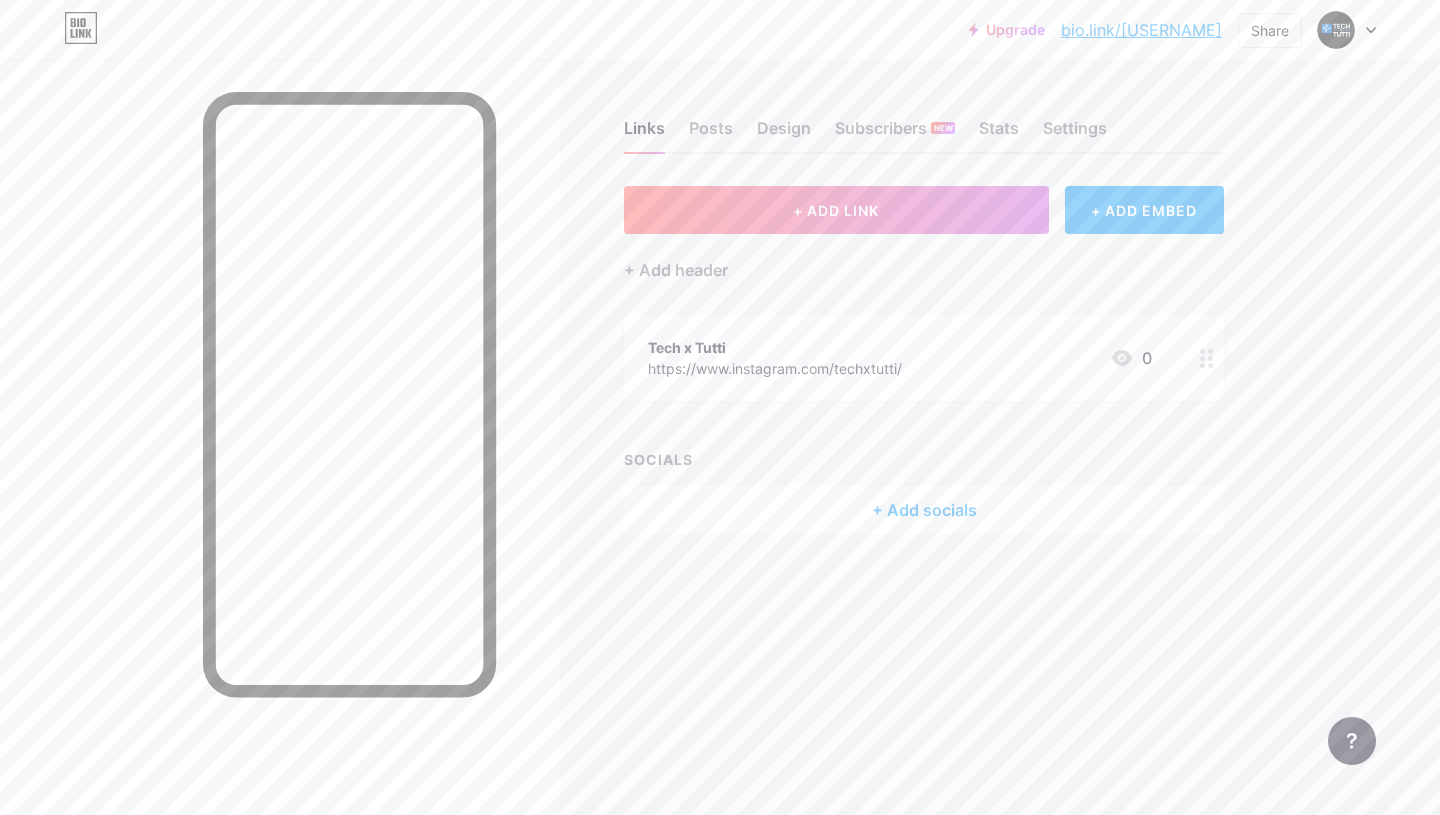 click on "Tech x Tutti
https://www.instagram.com/techxtutti/" at bounding box center [775, 358] 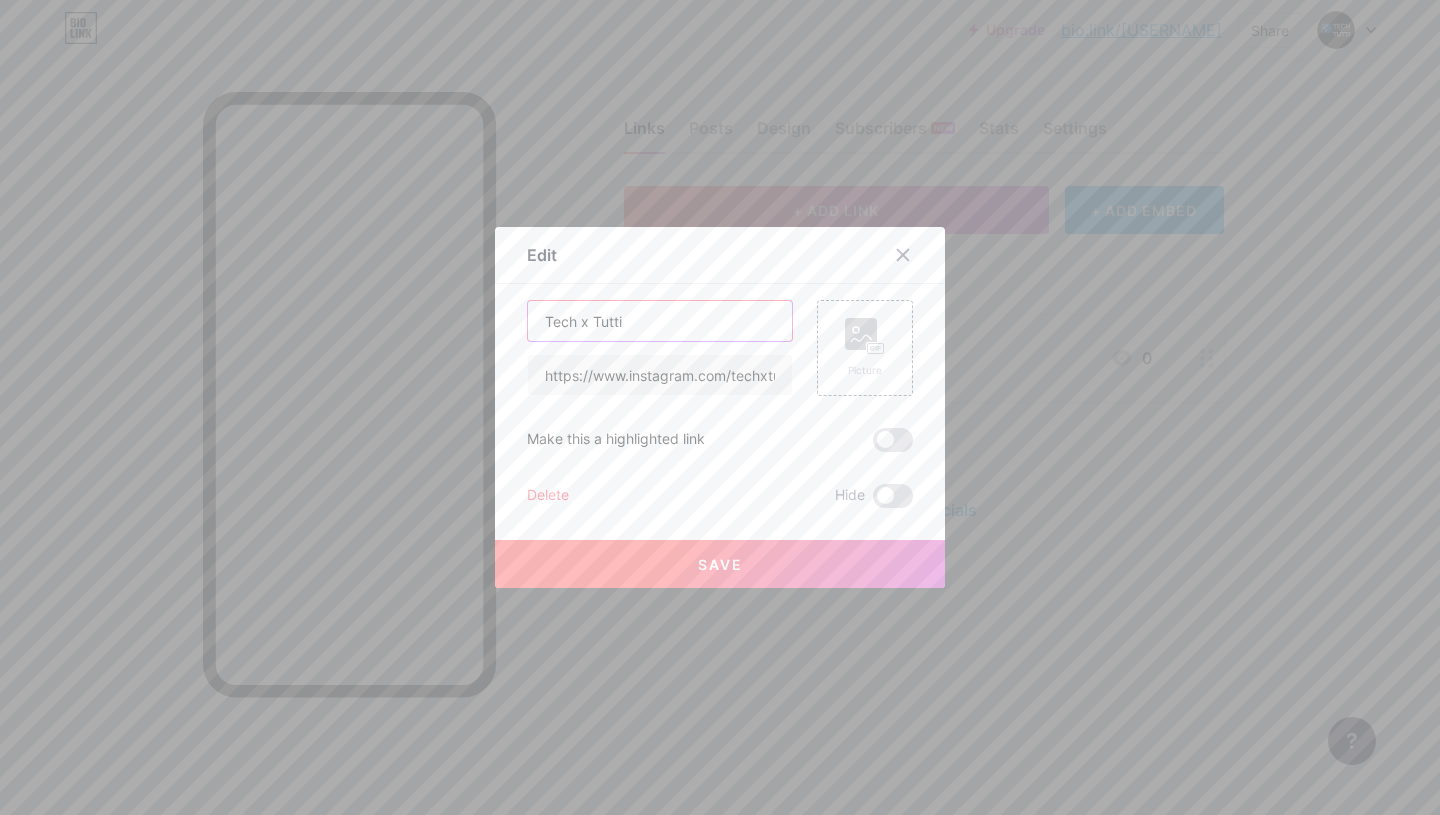 click on "Tech x Tutti" at bounding box center (660, 321) 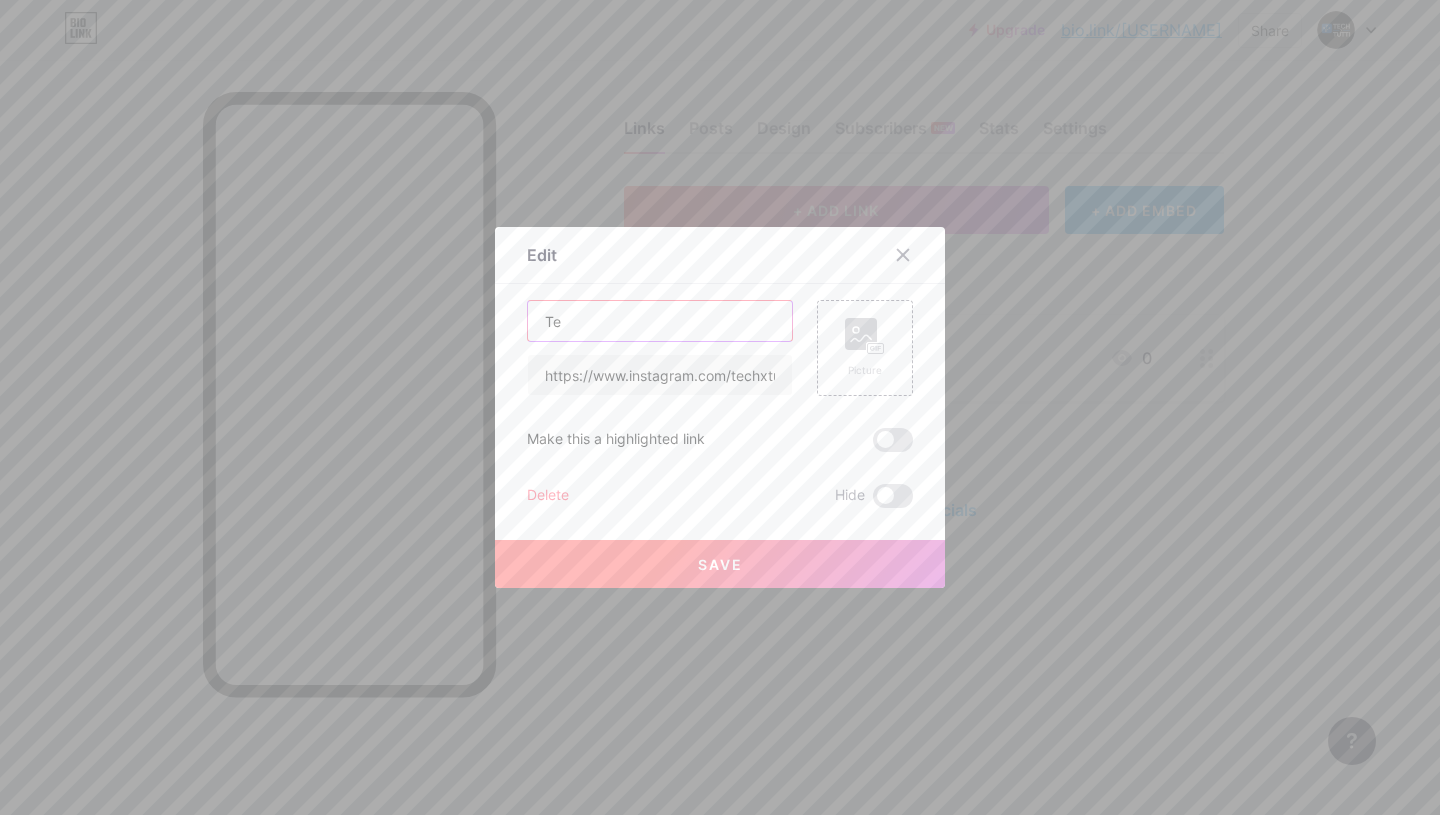 type on "T" 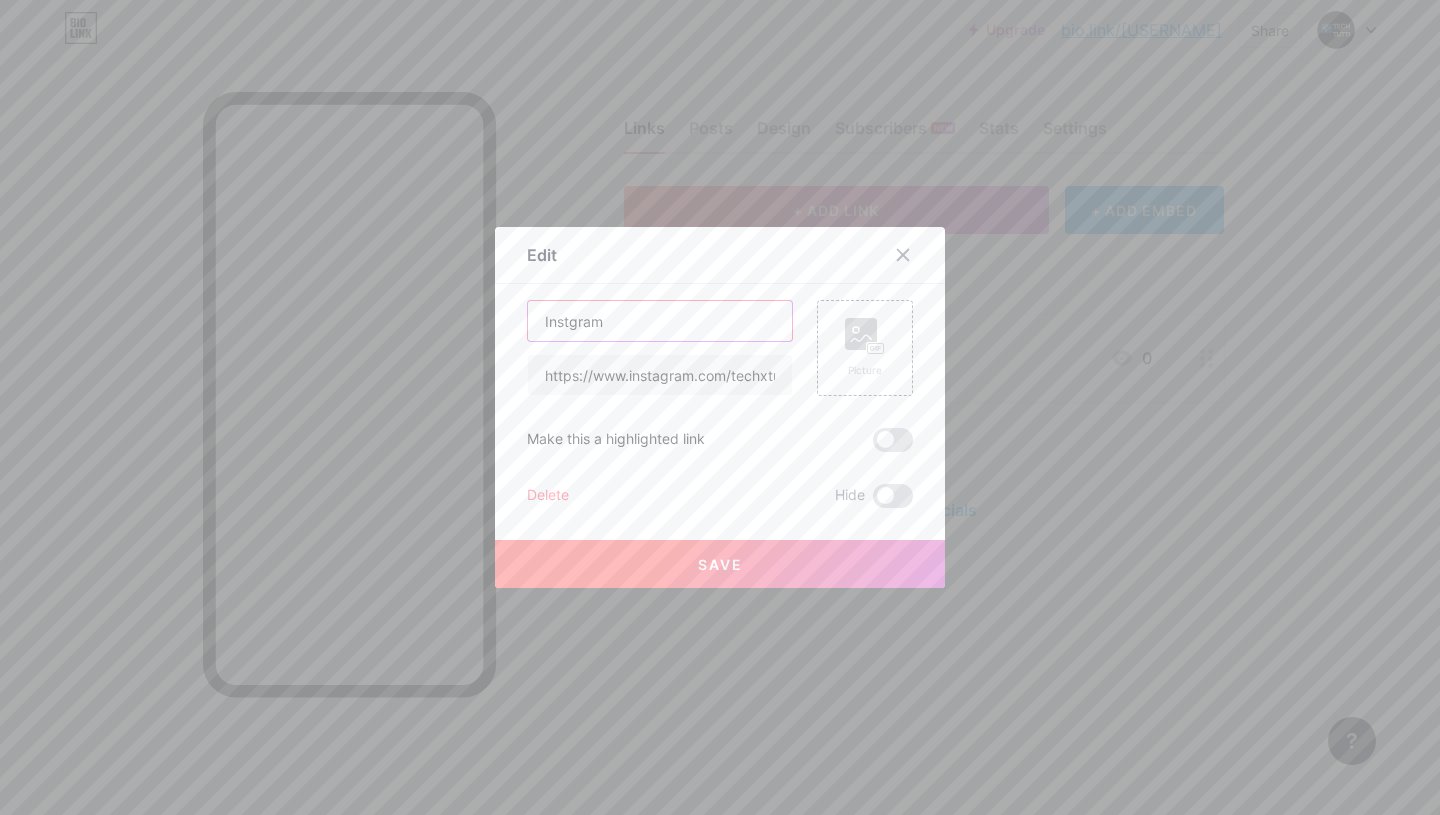 type on "Instgram" 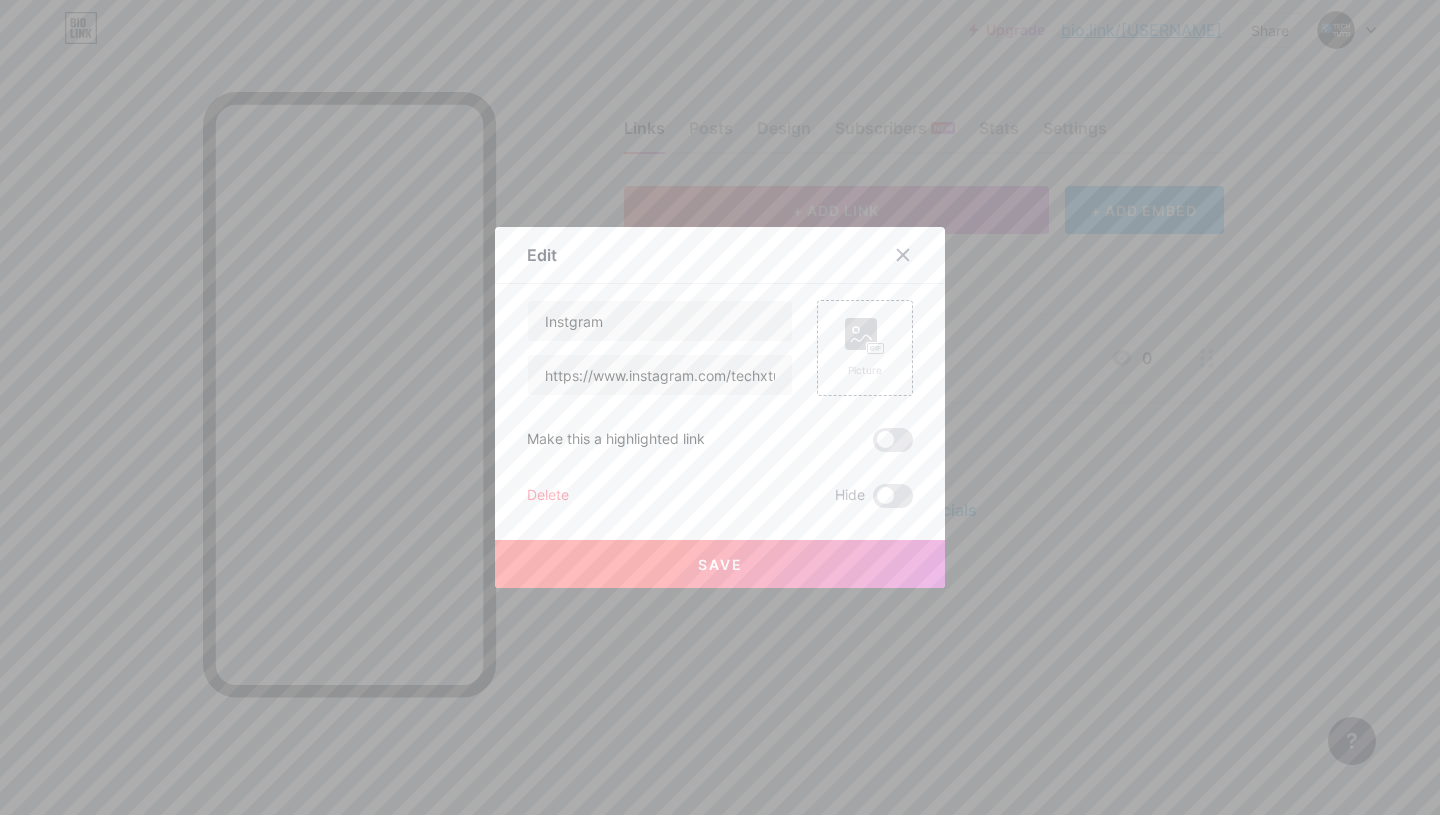 click on "Save" at bounding box center (720, 564) 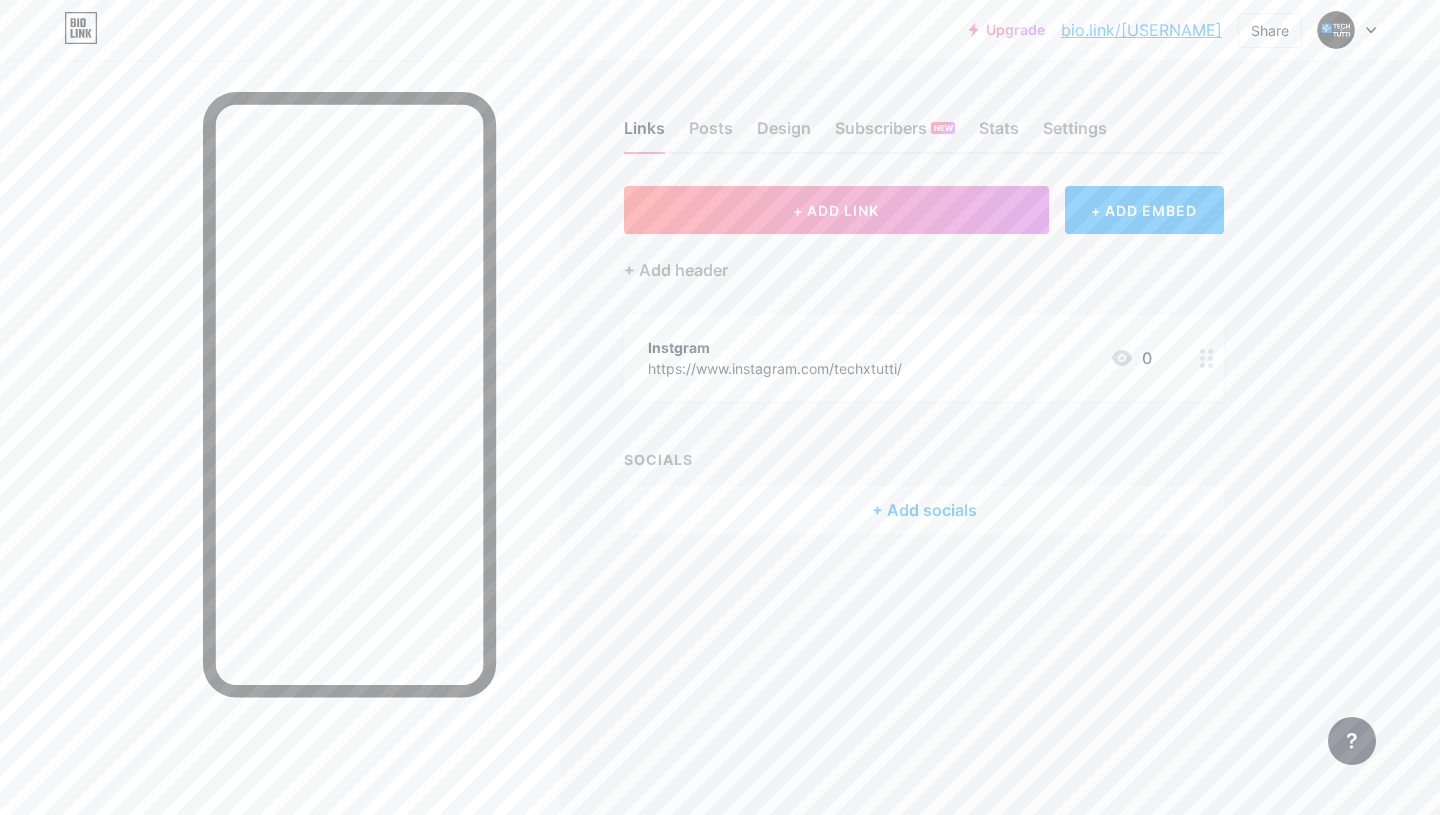 click on "+ Add socials" at bounding box center [924, 510] 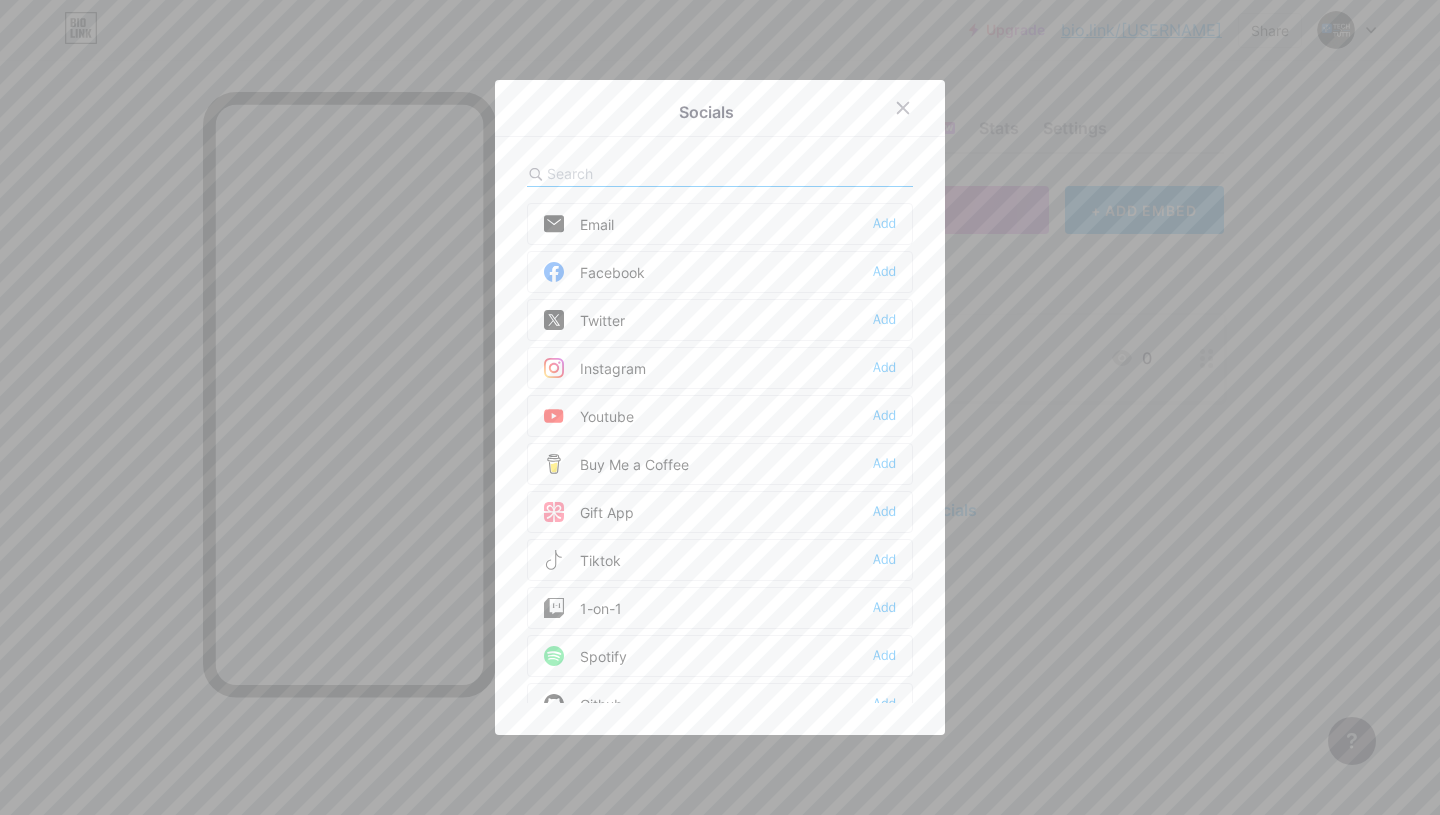click on "Instagram
Add" at bounding box center (720, 368) 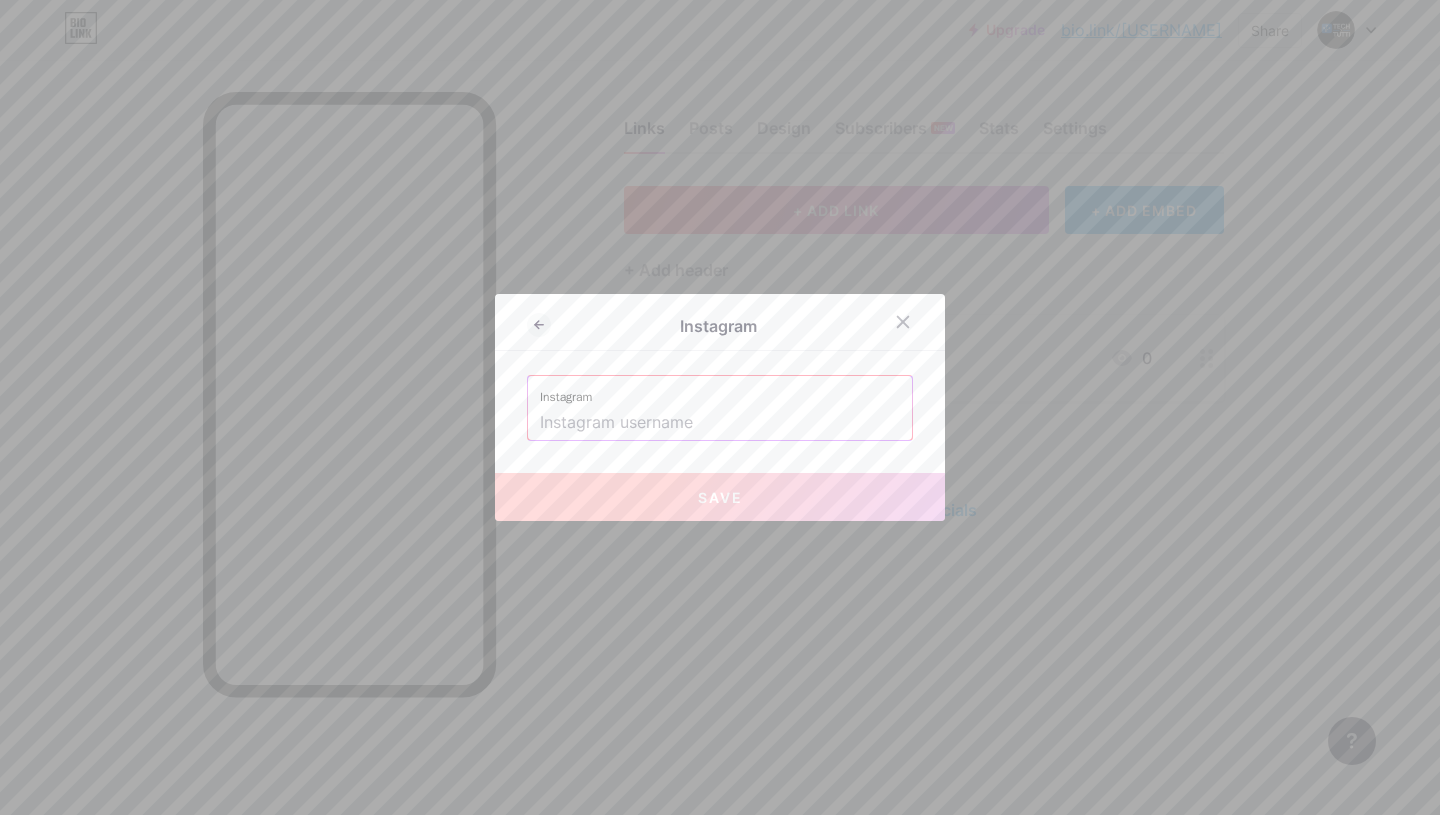 click at bounding box center (720, 423) 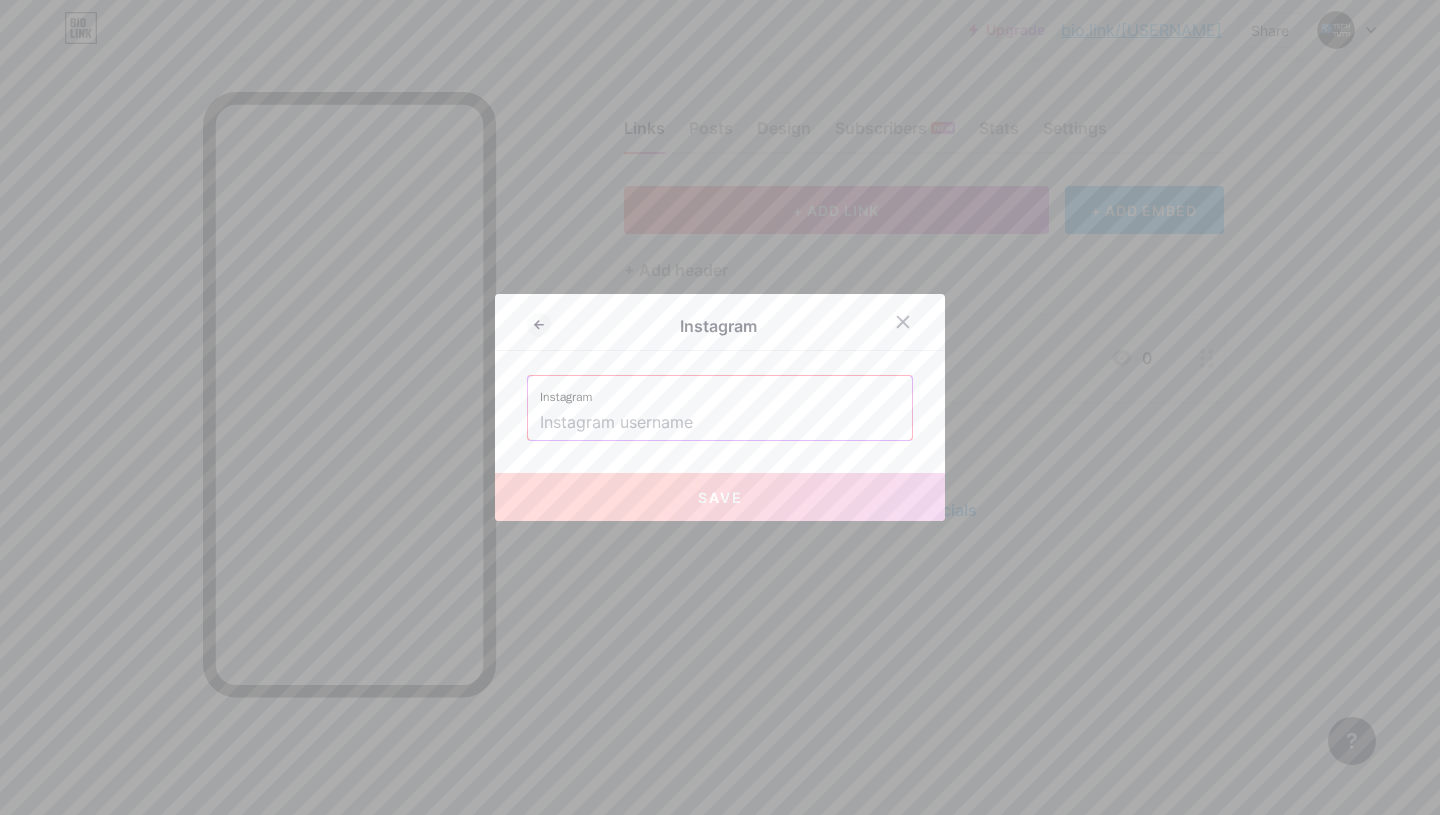 type on "T" 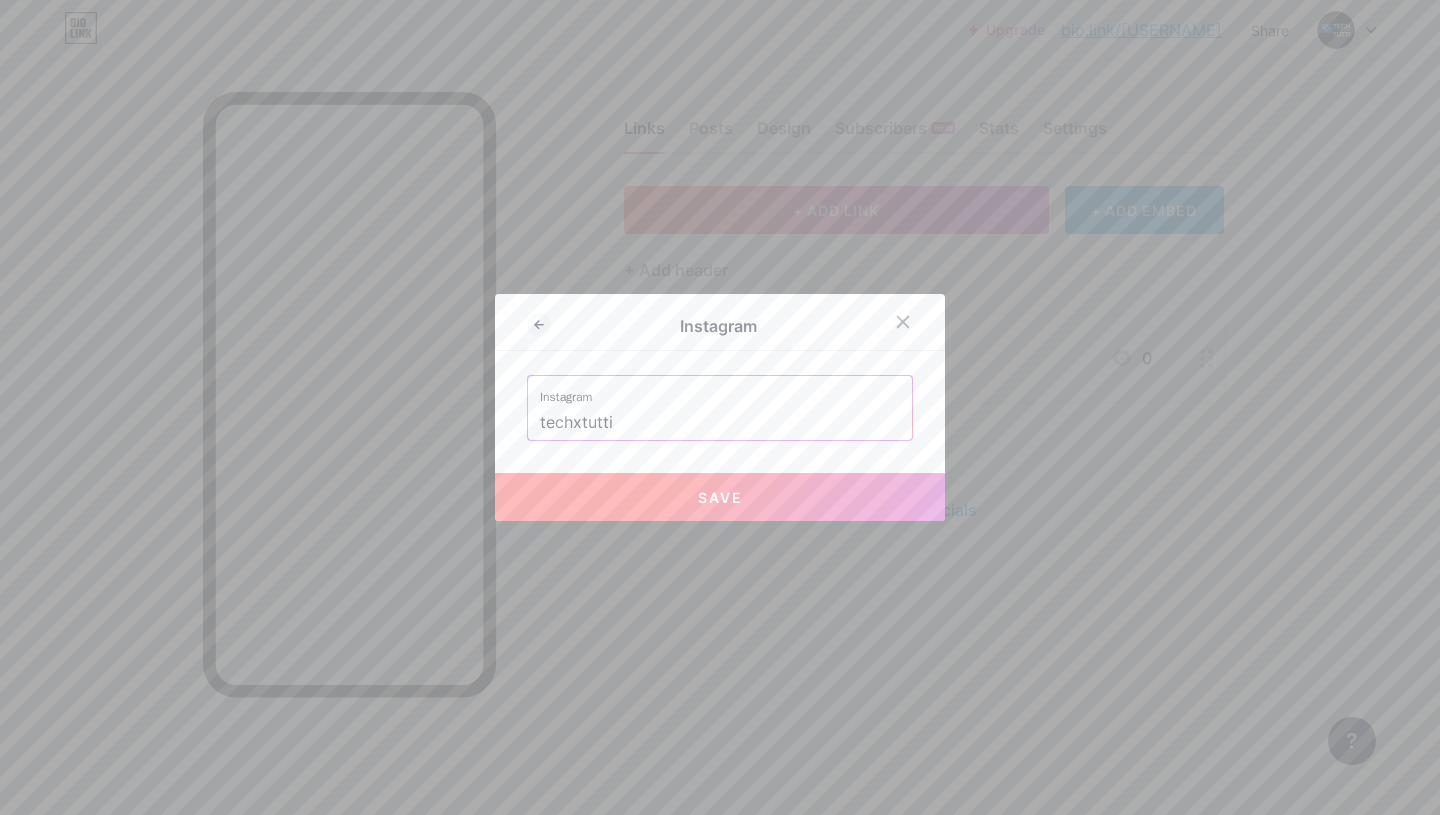 click on "Save" at bounding box center [720, 497] 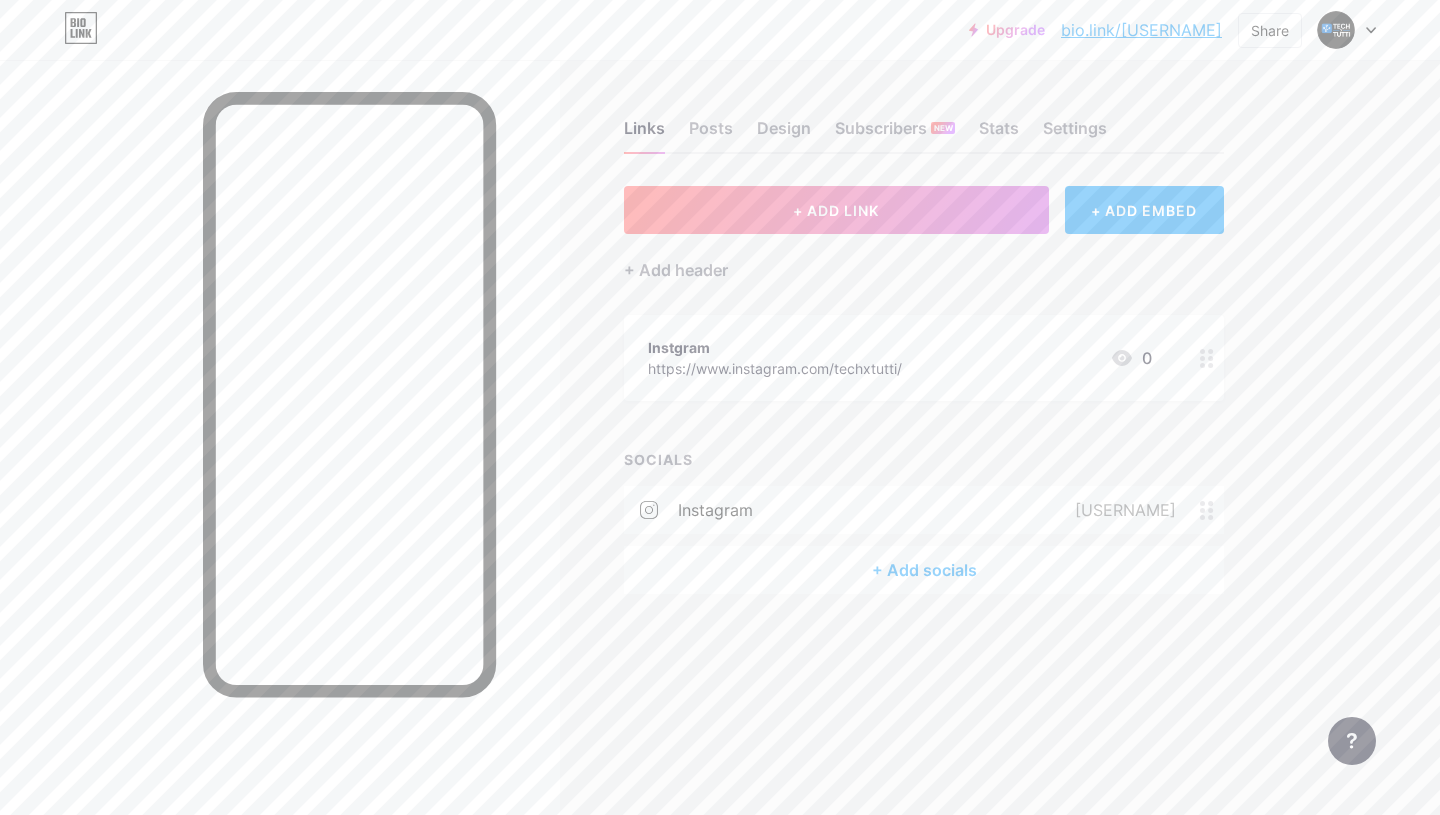 click on "Instgram
https://www.instagram.com/[USERNAME]
[NUMBER]" at bounding box center (924, 358) 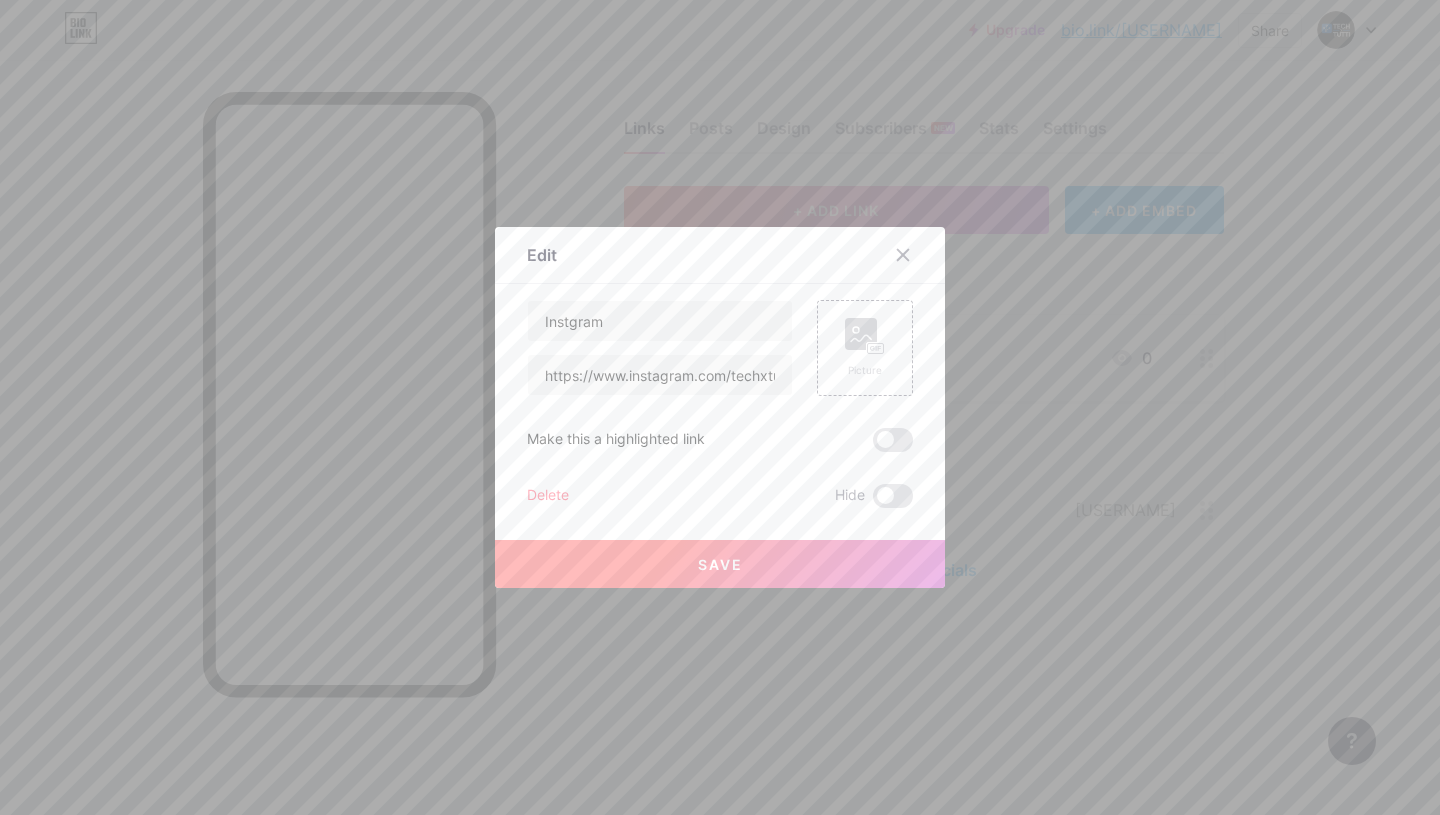 click on "Delete" at bounding box center [548, 496] 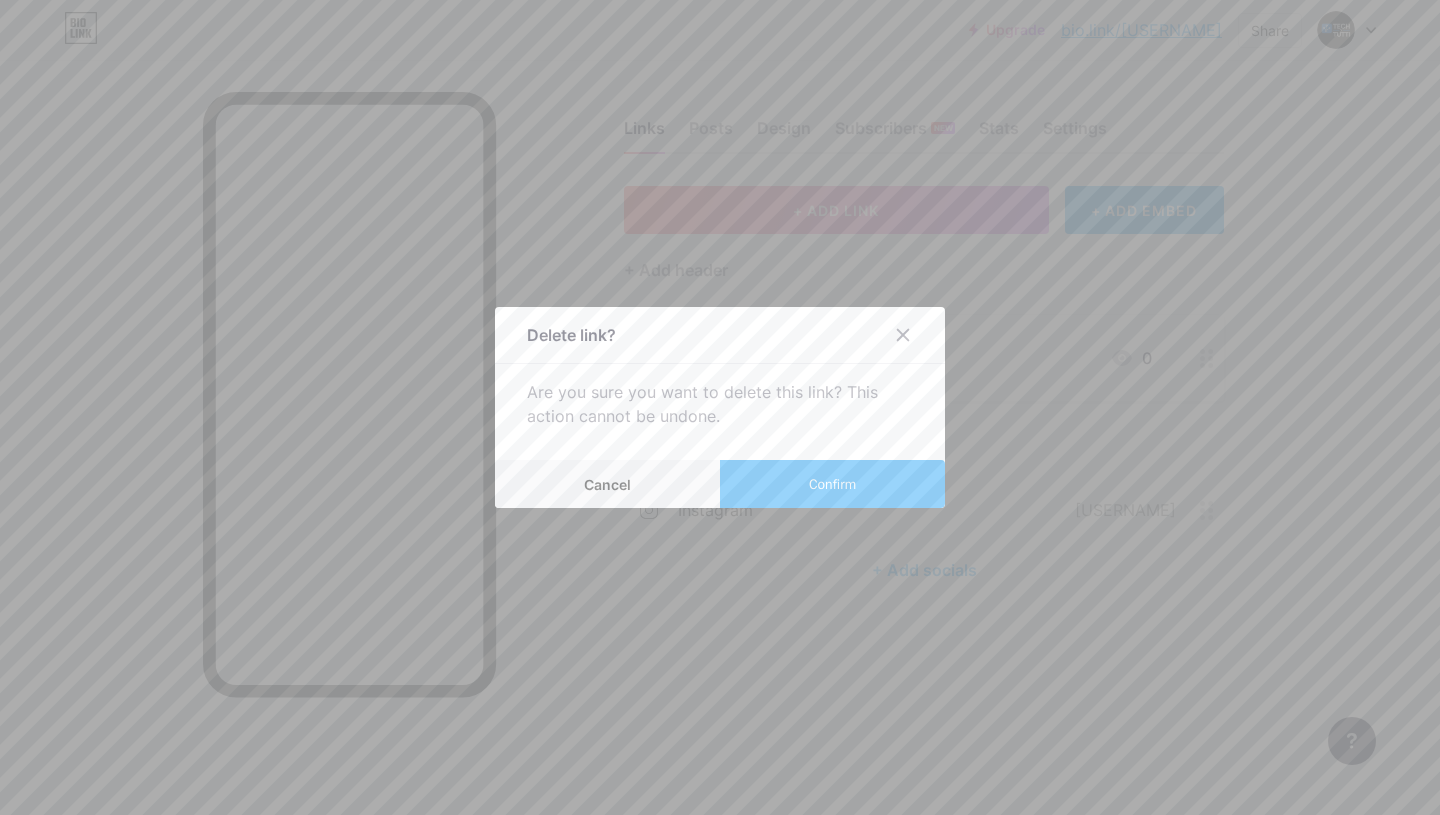 click on "Confirm" at bounding box center (832, 484) 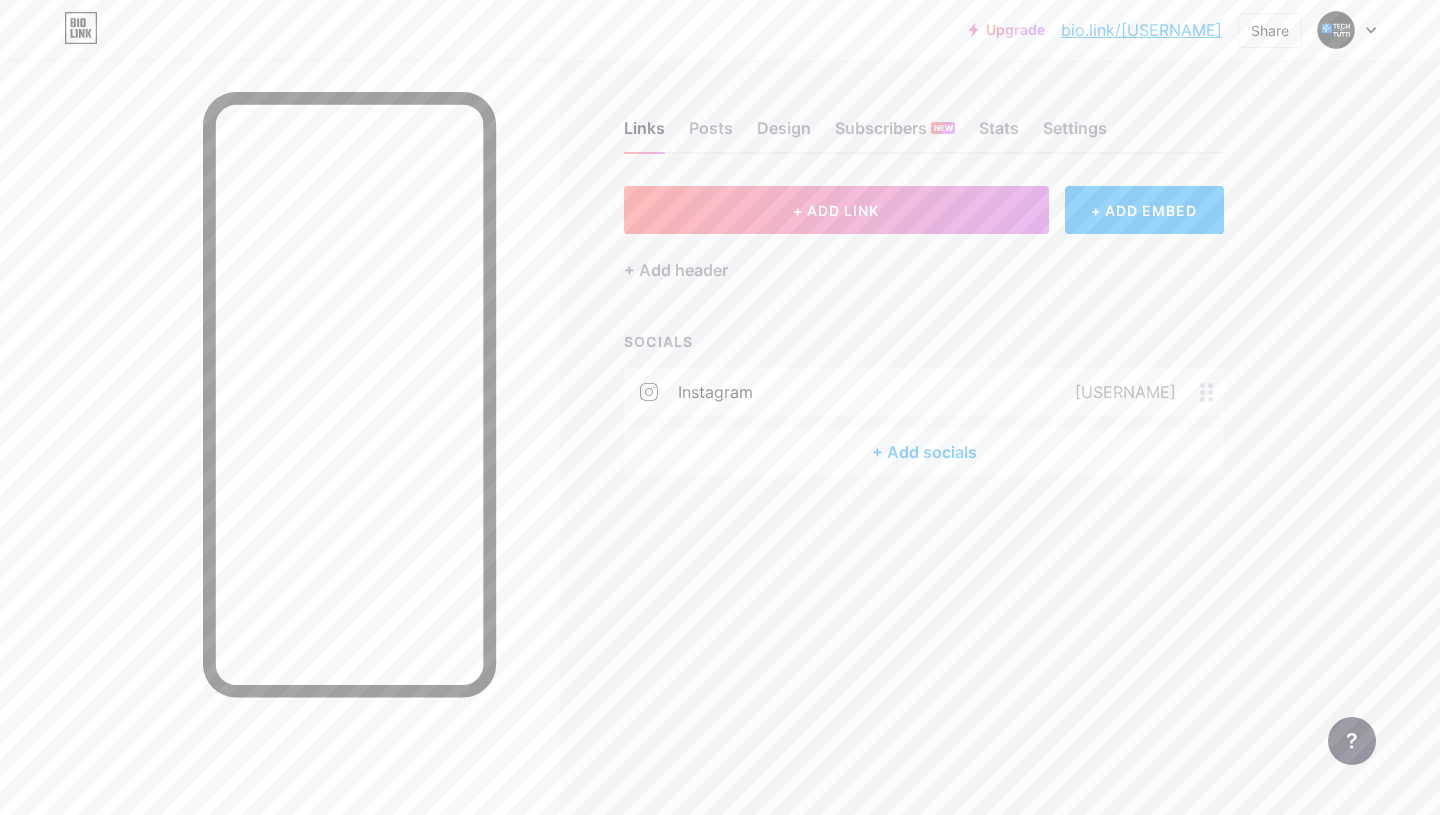 click on "+ Add socials" at bounding box center [924, 452] 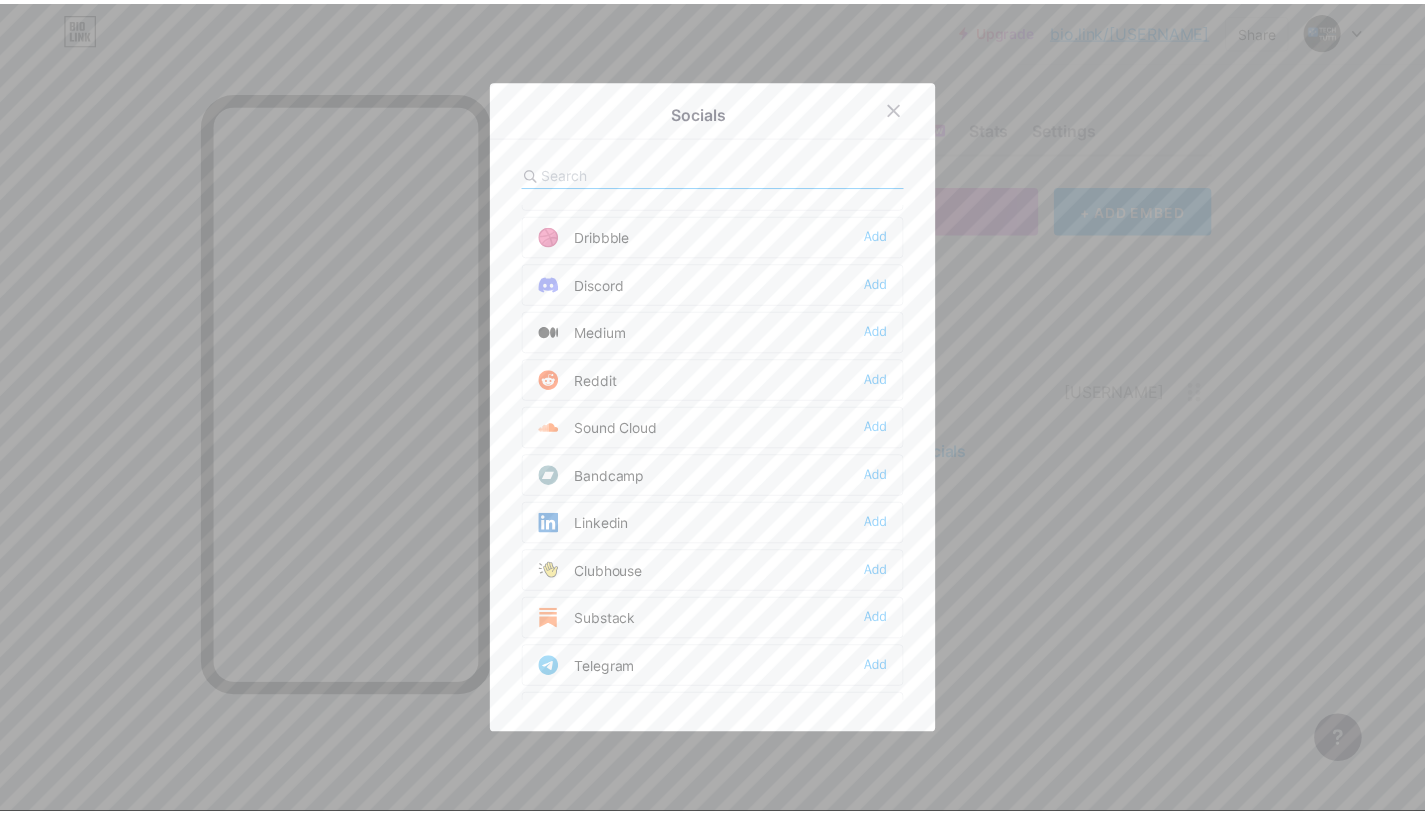 scroll, scrollTop: 0, scrollLeft: 0, axis: both 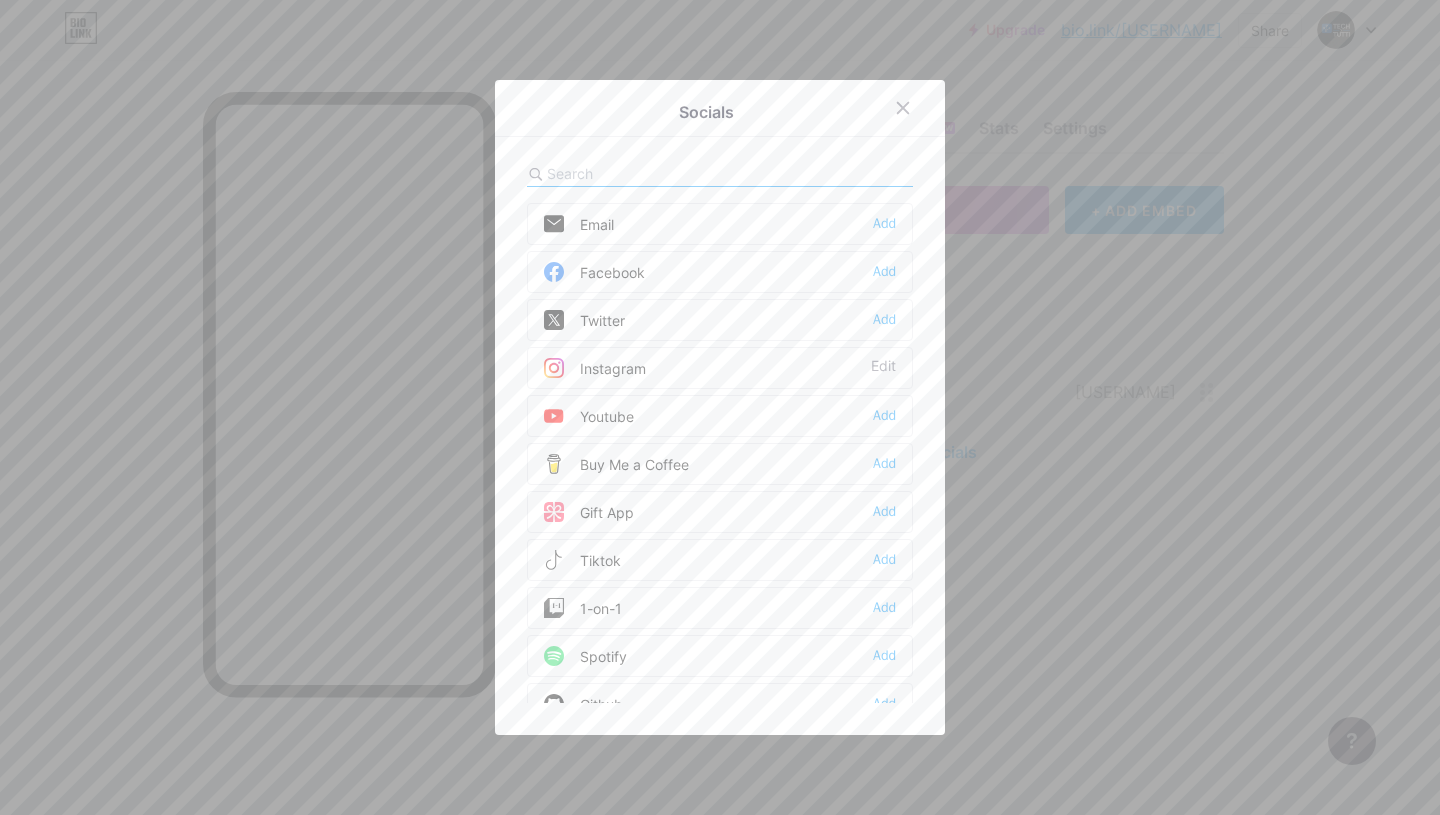 click at bounding box center (657, 173) 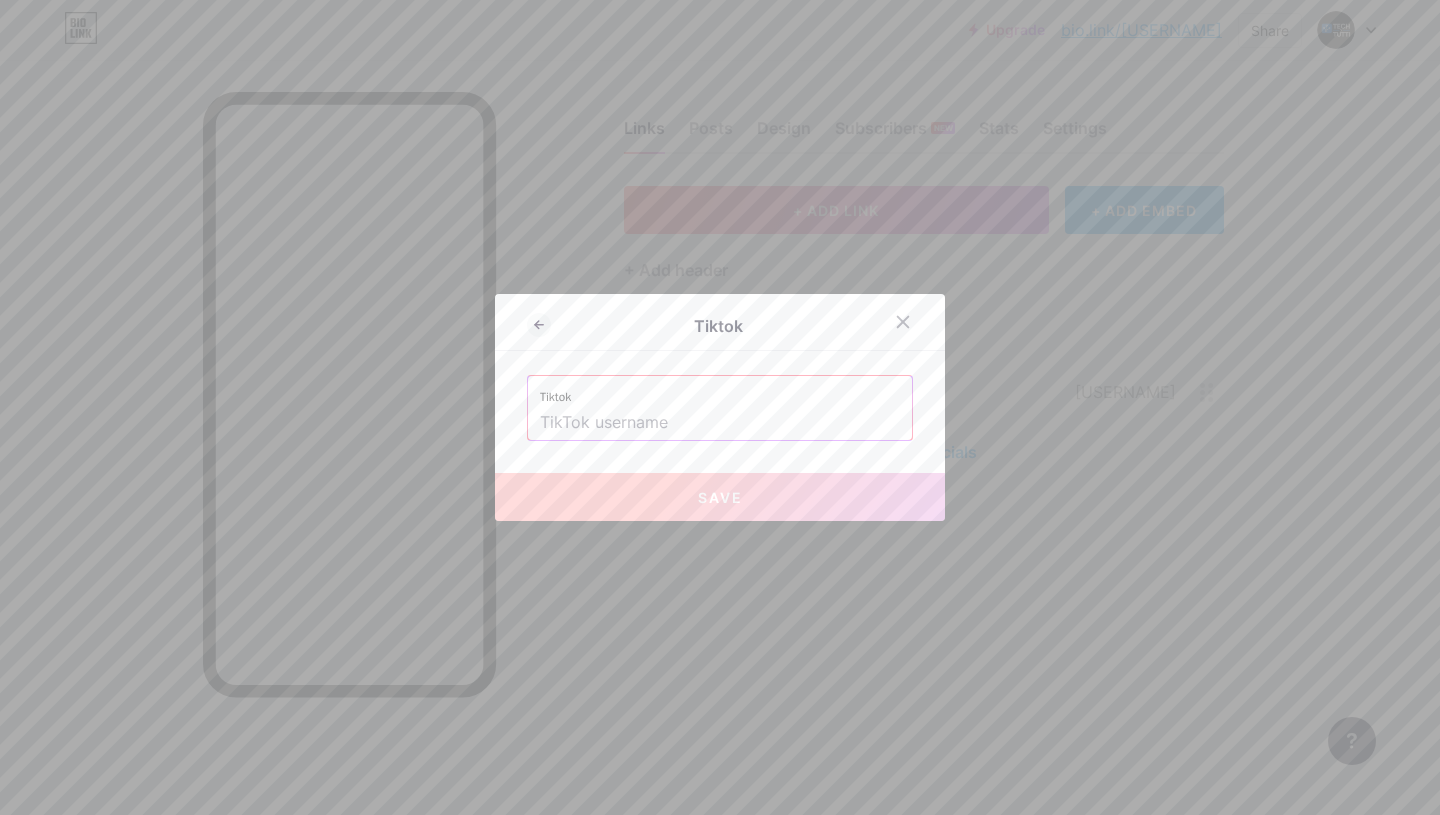 click at bounding box center (720, 423) 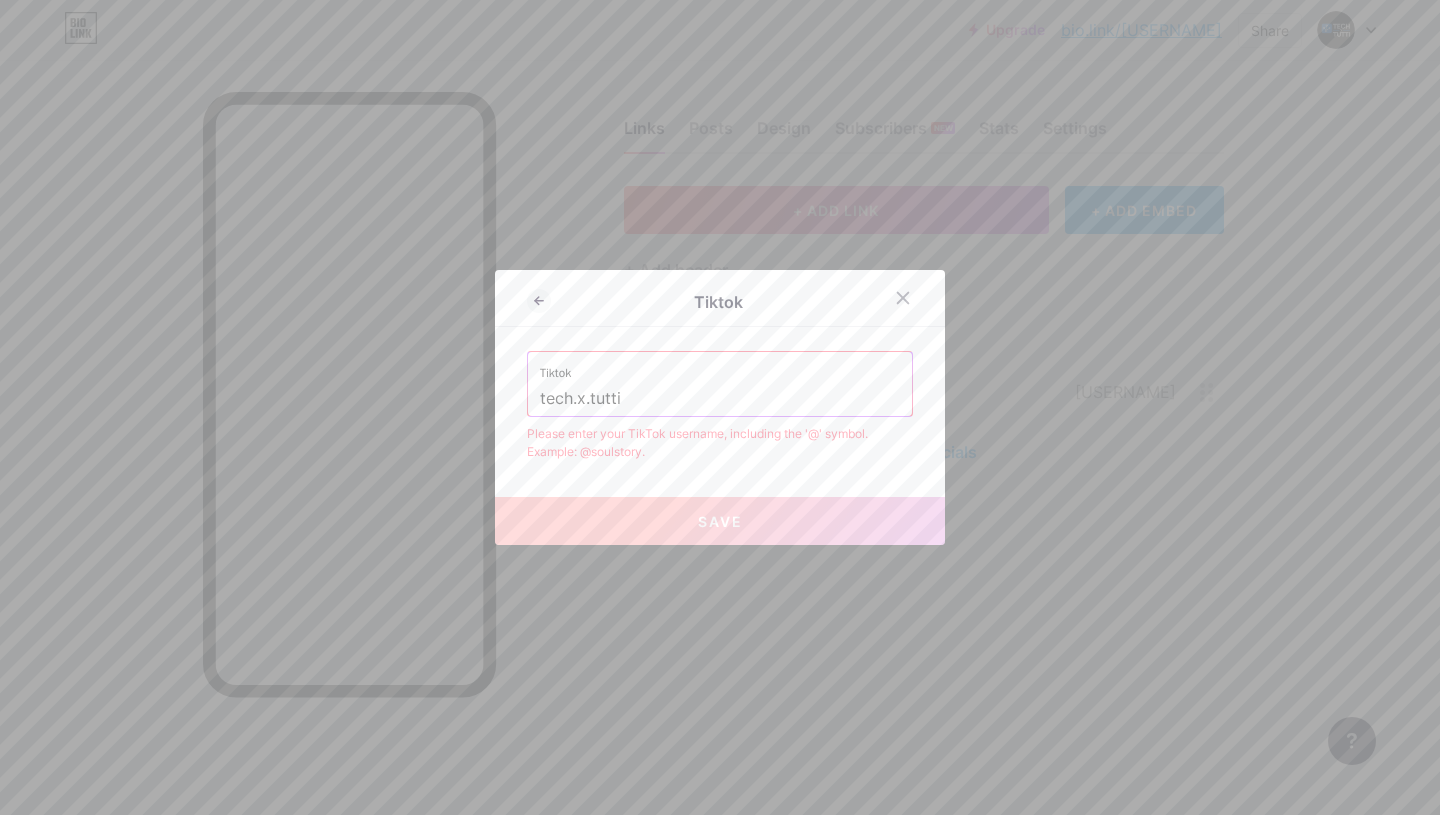 click on "tech.x.tutti" at bounding box center [720, 399] 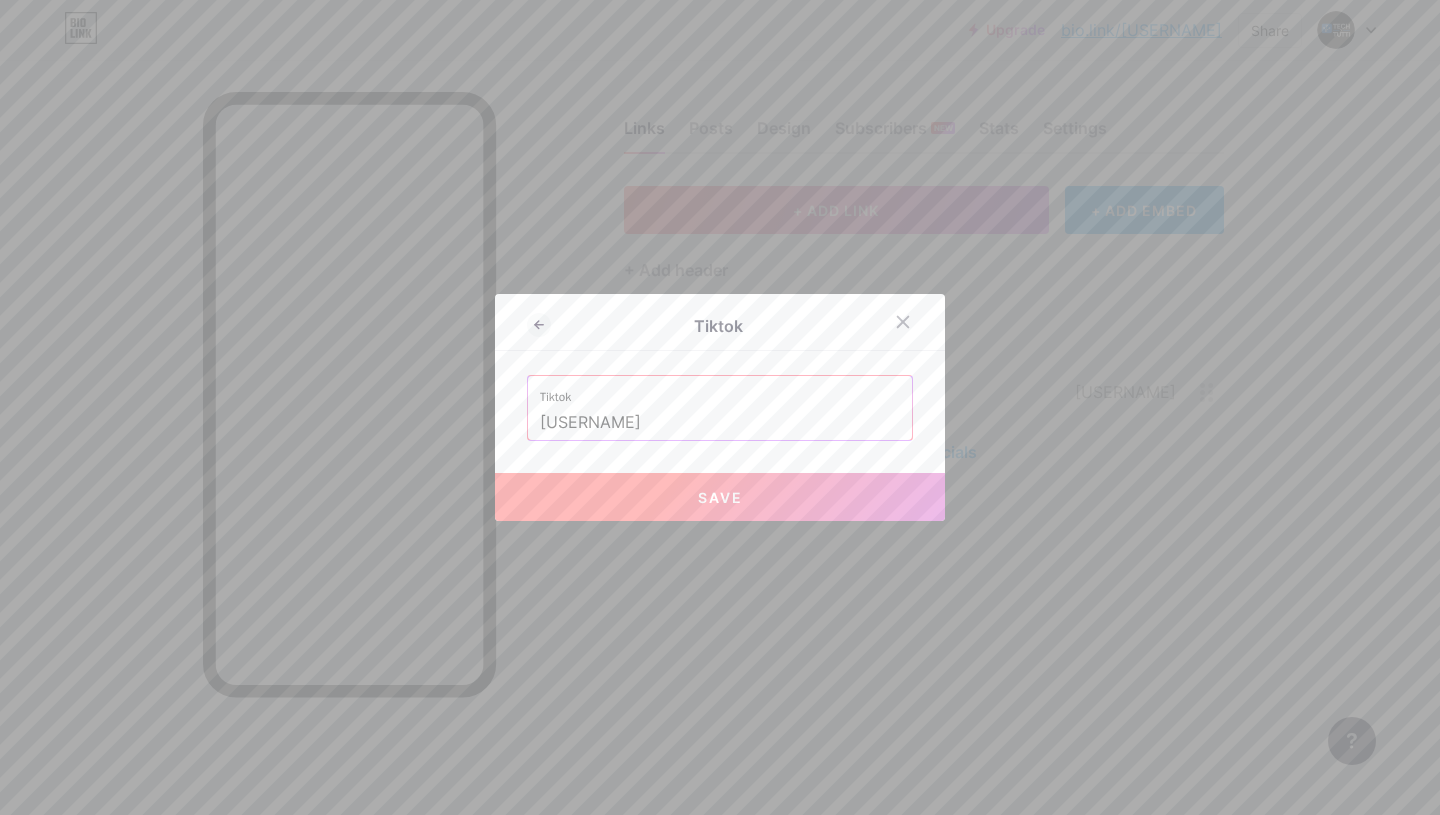 click on "Save" at bounding box center [720, 497] 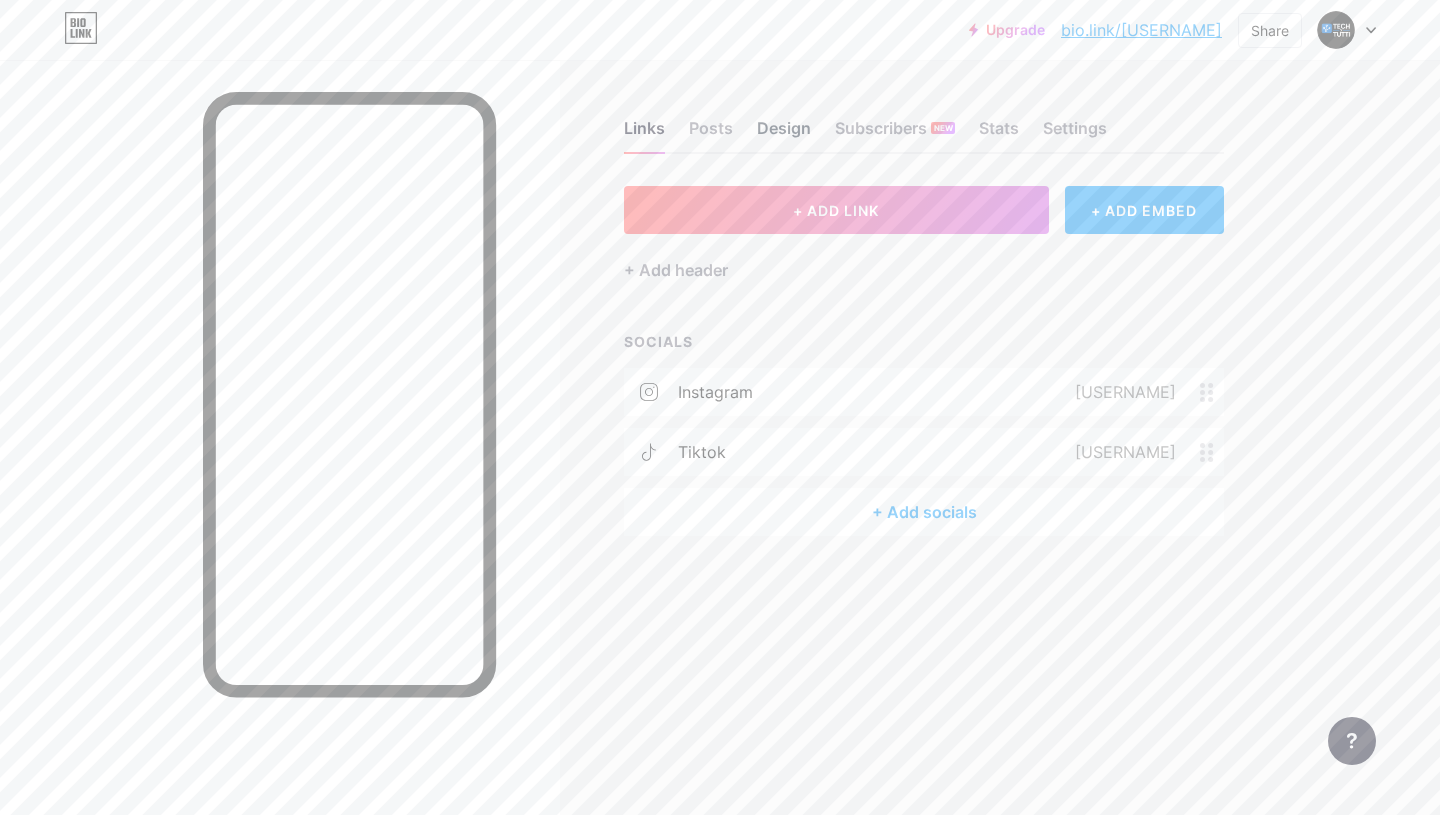 click on "Design" at bounding box center (784, 134) 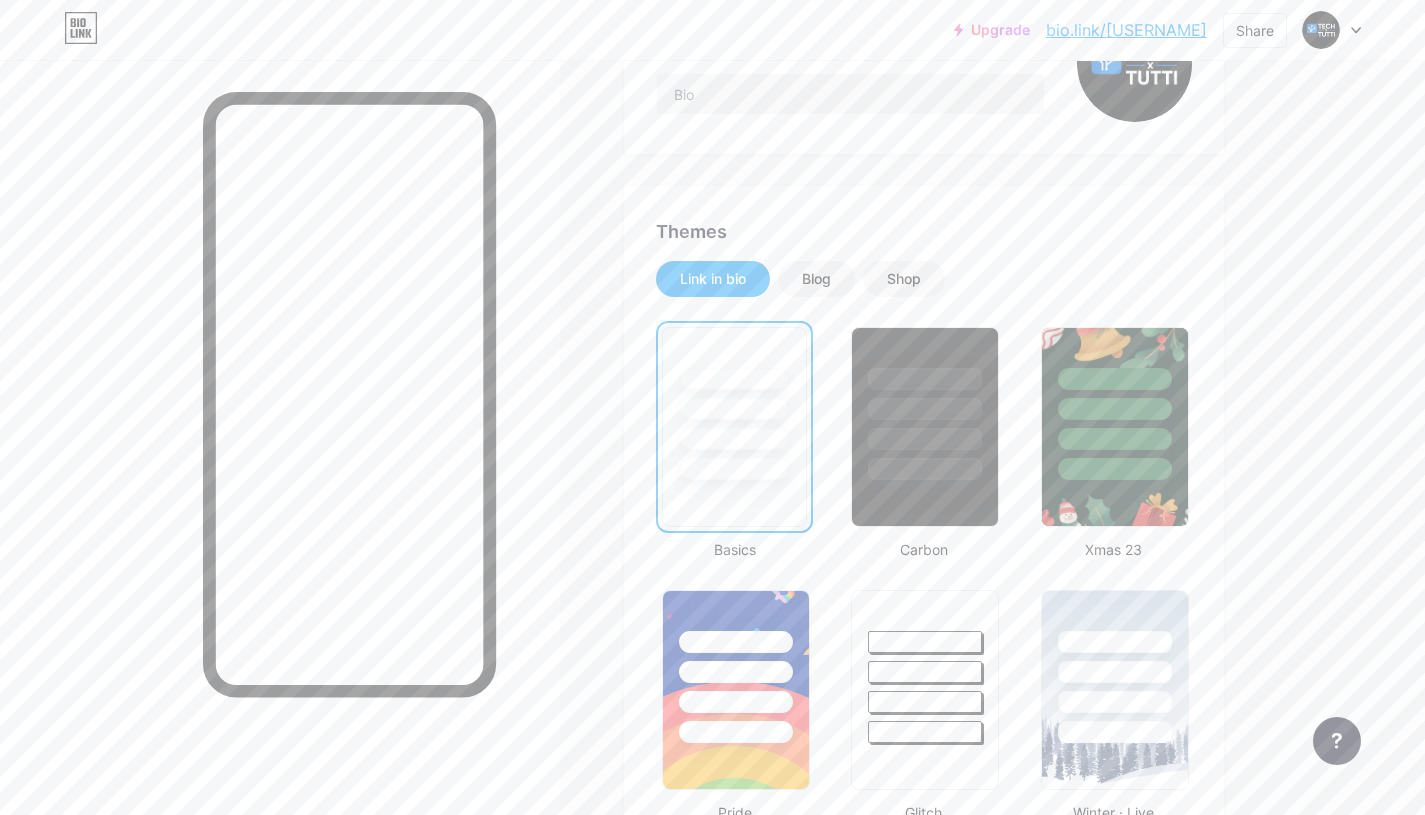 scroll, scrollTop: 286, scrollLeft: 0, axis: vertical 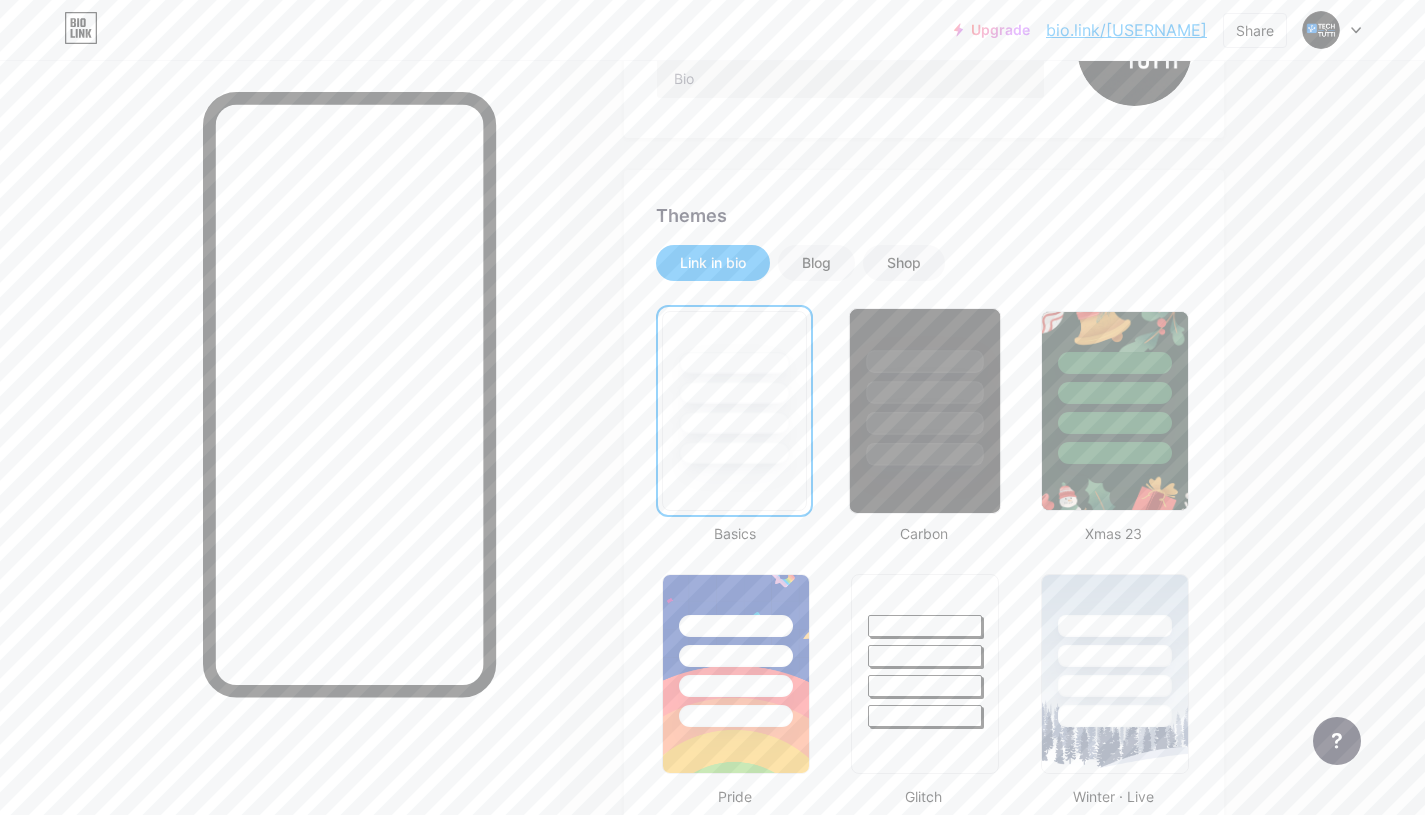 click at bounding box center (925, 454) 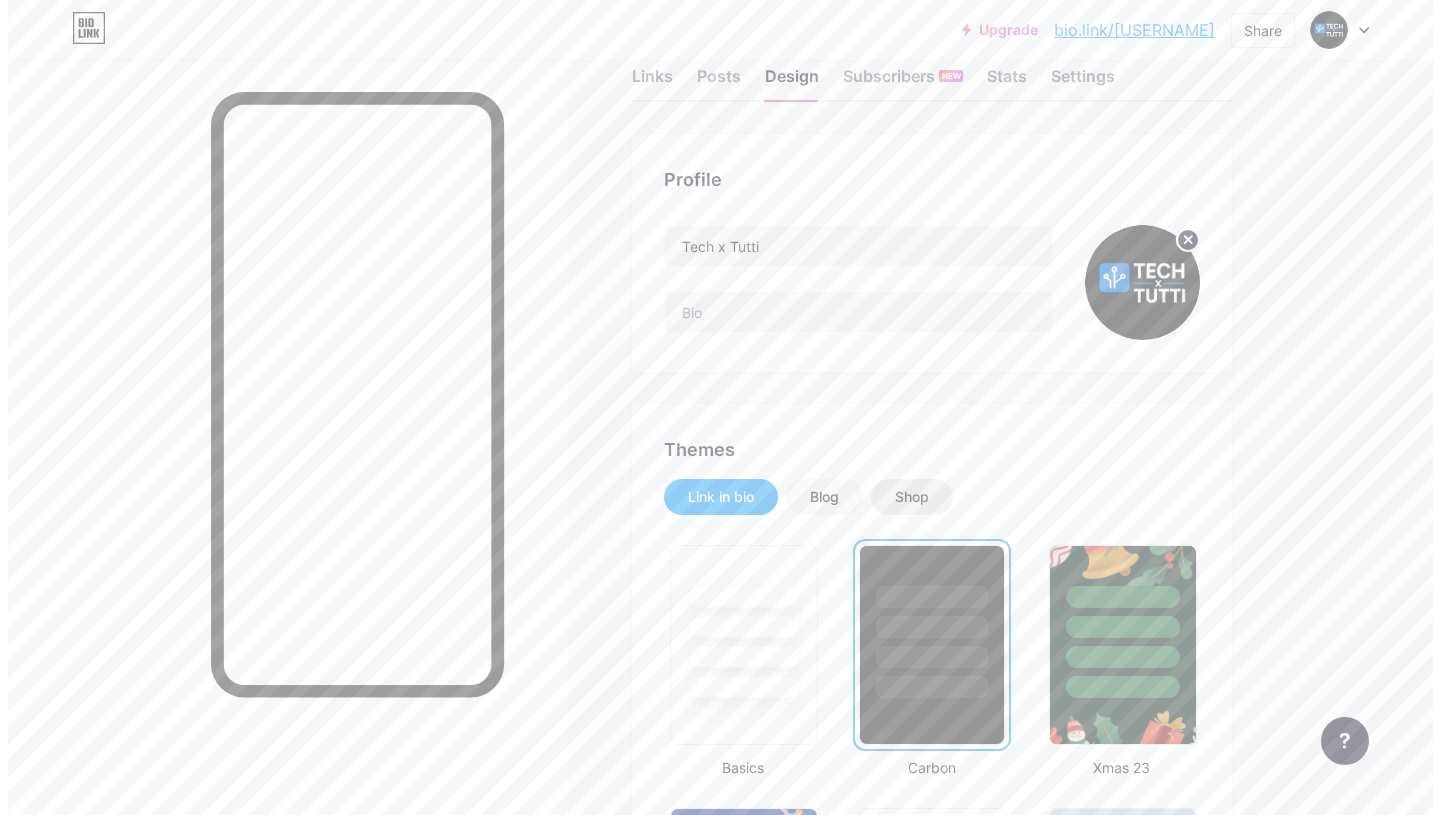 scroll, scrollTop: 0, scrollLeft: 0, axis: both 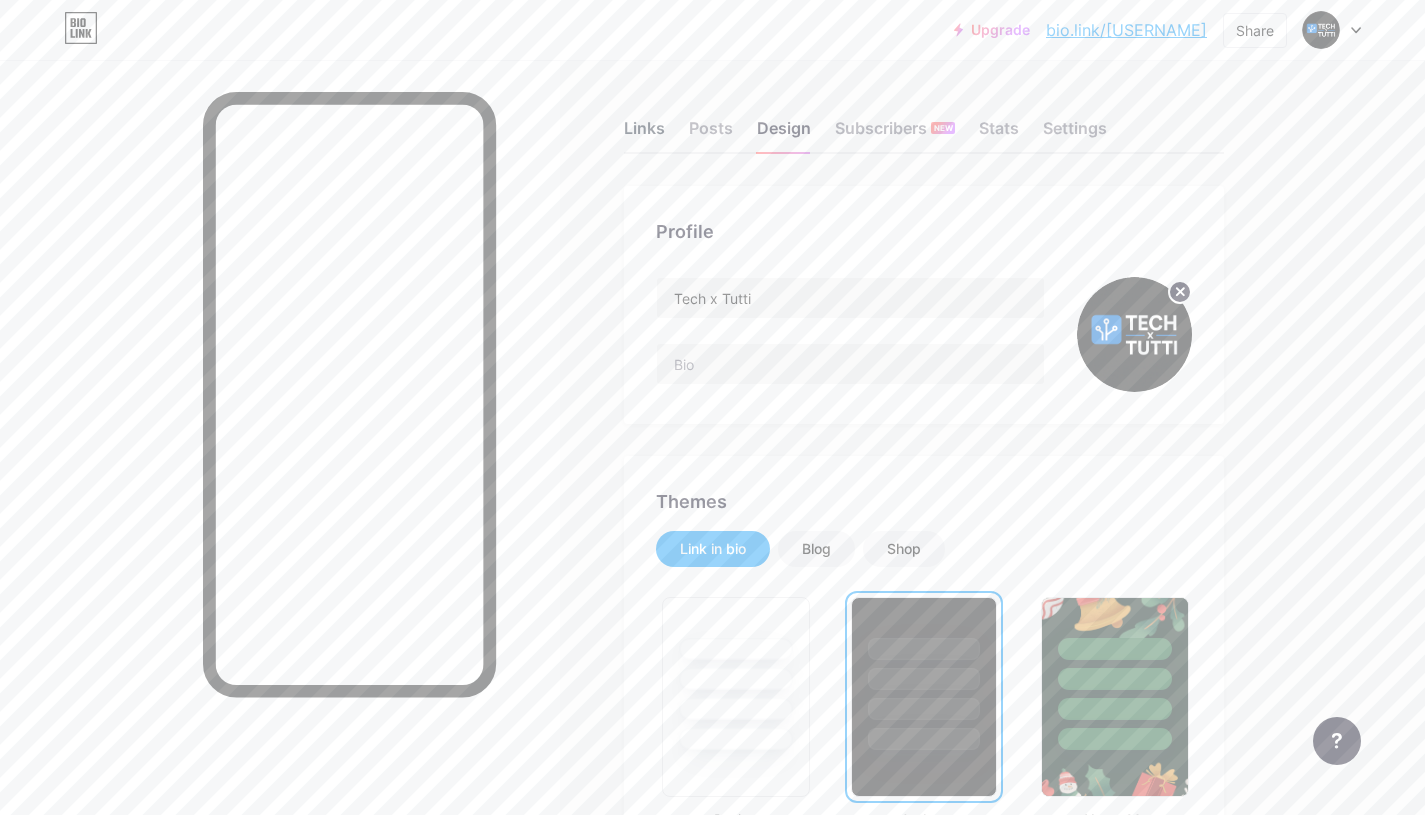 click on "Links" at bounding box center (644, 134) 